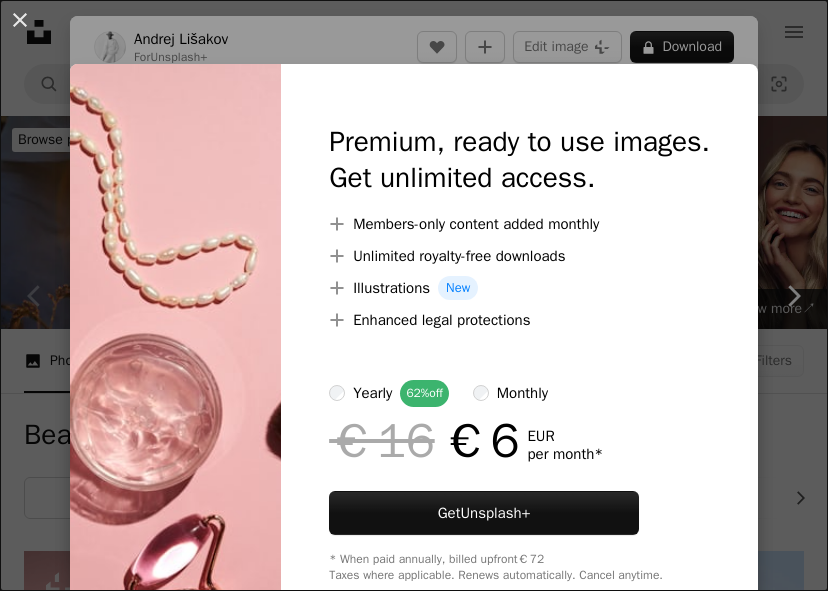scroll, scrollTop: 464, scrollLeft: 0, axis: vertical 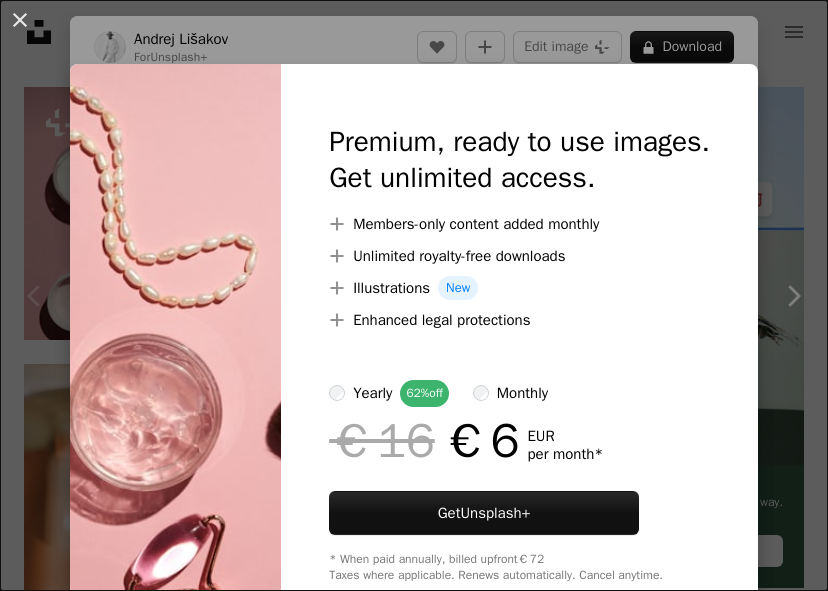 click on "An X shape Premium, ready to use images. Get unlimited access. A plus sign Members-only content added monthly A plus sign Unlimited royalty-free downloads A plus sign Illustrations  New A plus sign Enhanced legal protections yearly 62%  off monthly €16   €6 EUR per month * Get  Unsplash+ * When paid annually, billed upfront  €72 Taxes where applicable. Renews automatically. Cancel anytime." at bounding box center (414, 295) 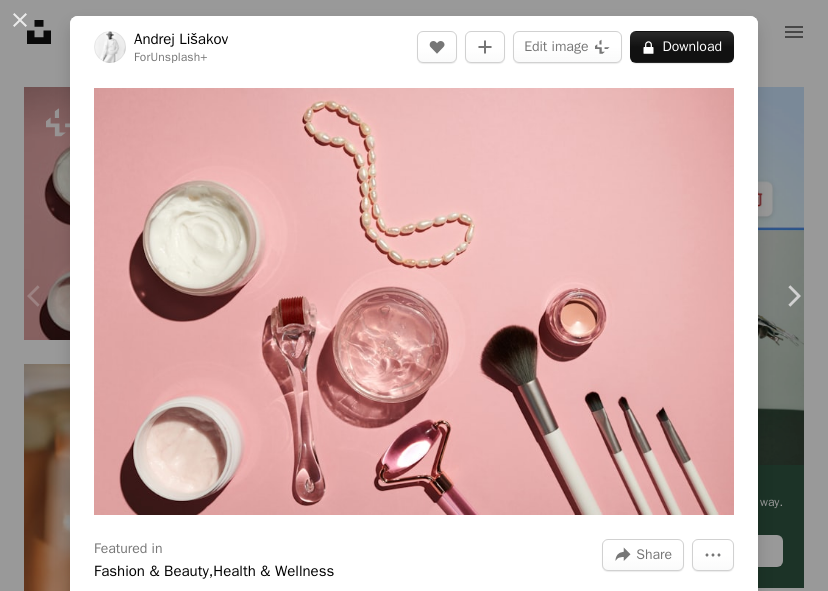 click on "An X shape Chevron left Chevron right Andrej Lišakov For  Unsplash+ A heart A plus sign Edit image   Plus sign for Unsplash+ A lock   Download Zoom in Featured in Fashion & Beauty ,  Health & Wellness A forward-right arrow Share More Actions Flat Lay on a Beauty Theme on a Pink Background Calendar outlined Published on  May 18, 2023 Safety Licensed under the  Unsplash+ License fashion beauty wellness product skincare still life makeup skin care style cosmetics make up flatlay flat lay beauty makeup makeup brush makeup kit cleanser make copyspace Free pictures From this series Chevron right Plus sign for Unsplash+ Plus sign for Unsplash+ Plus sign for Unsplash+ Plus sign for Unsplash+ Plus sign for Unsplash+ Plus sign for Unsplash+ Plus sign for Unsplash+ Plus sign for Unsplash+ Plus sign for Unsplash+ Plus sign for Unsplash+ Related images Plus sign for Unsplash+ A heart A plus sign A. C. For  Unsplash+ A lock   Download Plus sign for Unsplash+ A heart A plus sign Getty Images For  Unsplash+ A lock   A heart" at bounding box center [414, 295] 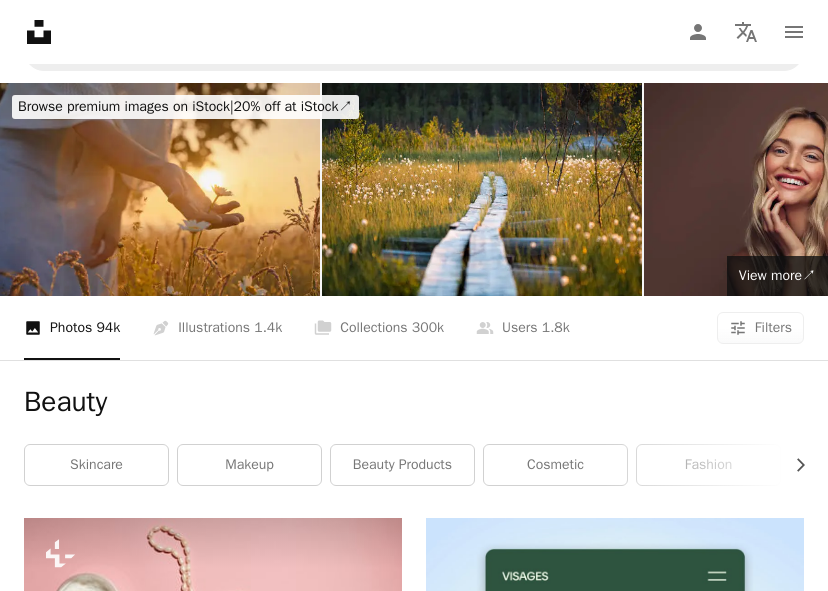 scroll, scrollTop: 39, scrollLeft: 0, axis: vertical 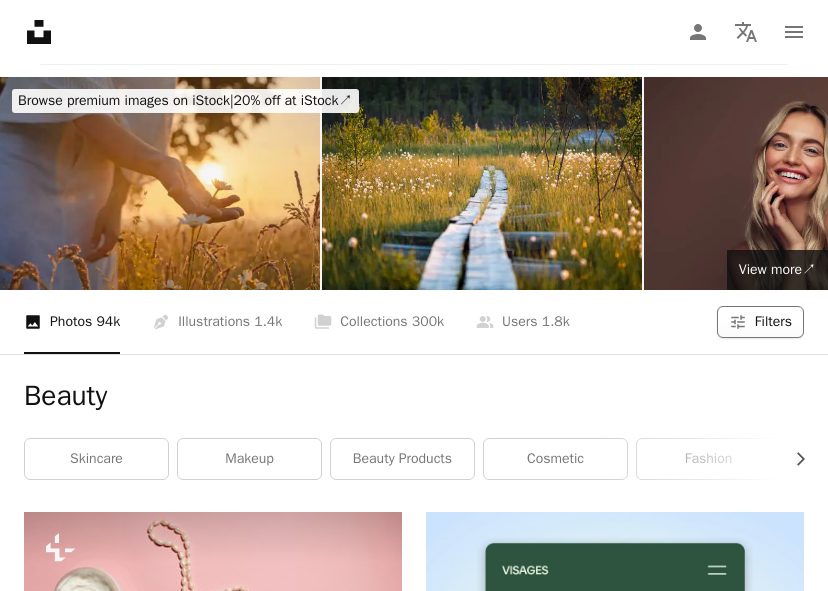 click on "Filters" at bounding box center [773, 322] 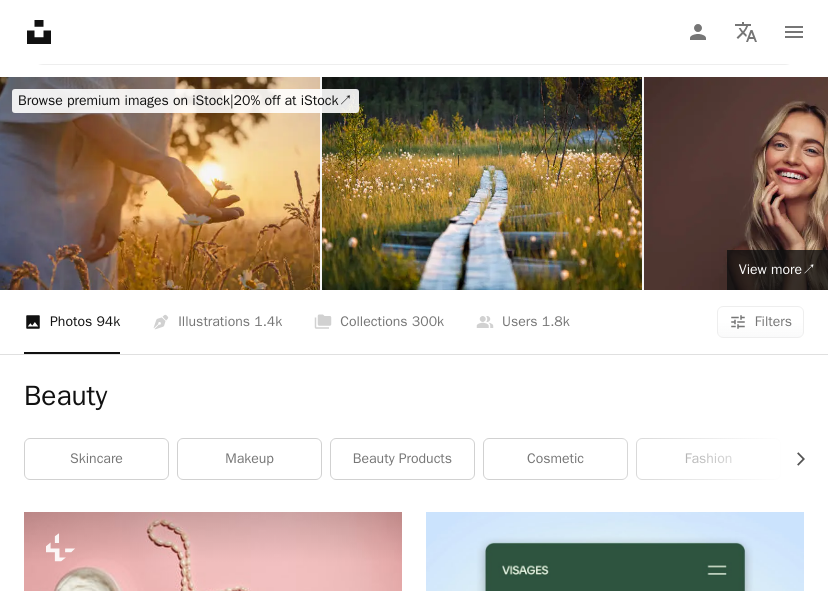 scroll, scrollTop: 190, scrollLeft: 0, axis: vertical 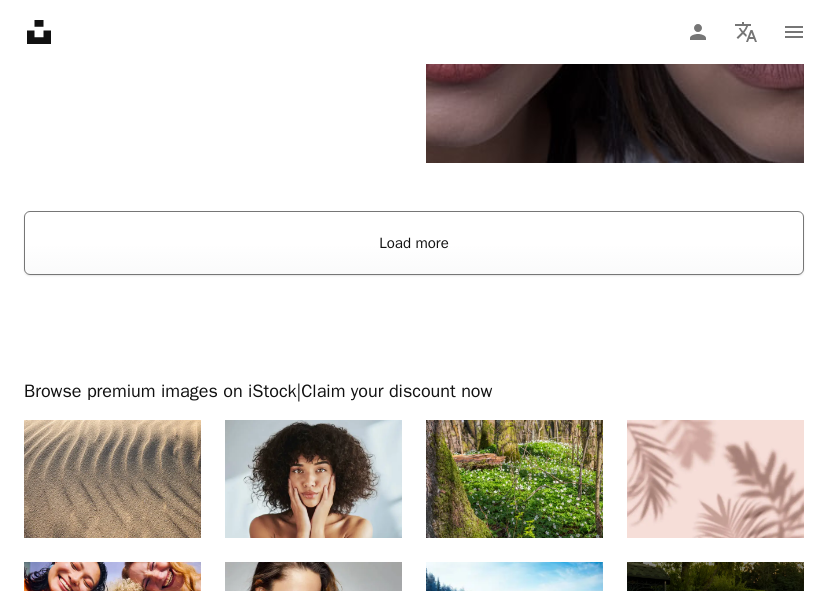 click on "Load more" at bounding box center (414, 243) 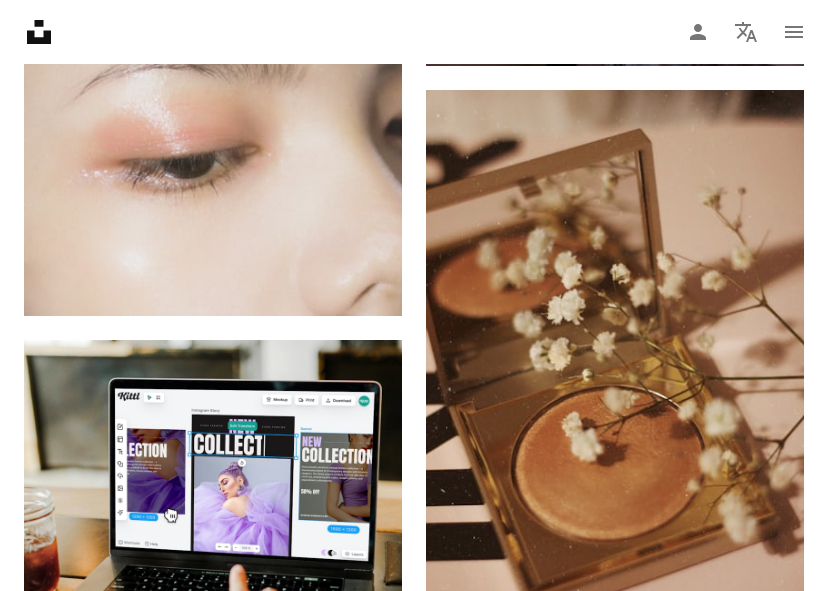 scroll, scrollTop: 5991, scrollLeft: 0, axis: vertical 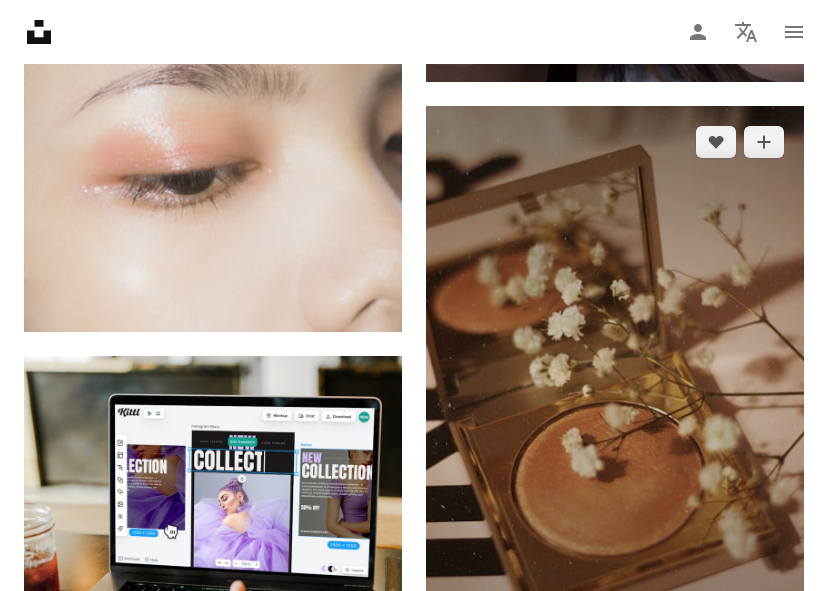 click at bounding box center (615, 389) 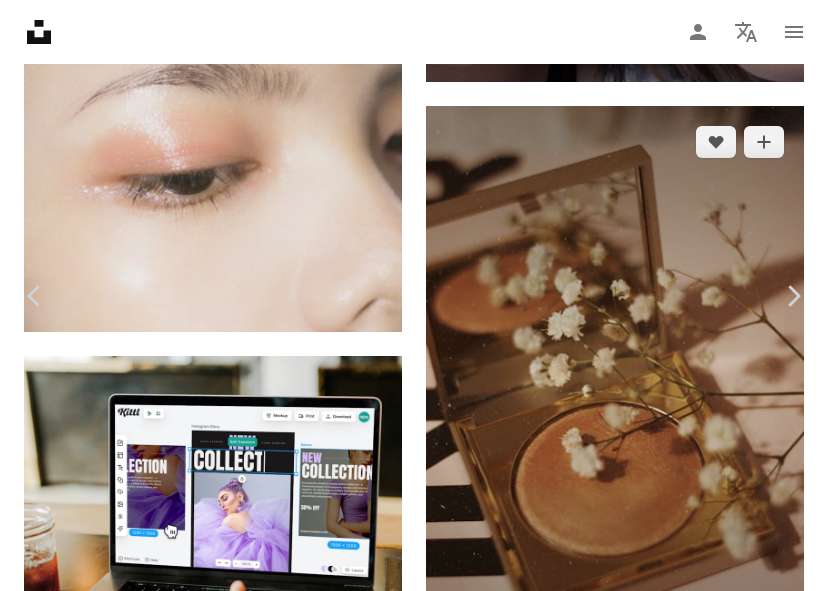 scroll, scrollTop: 365, scrollLeft: 0, axis: vertical 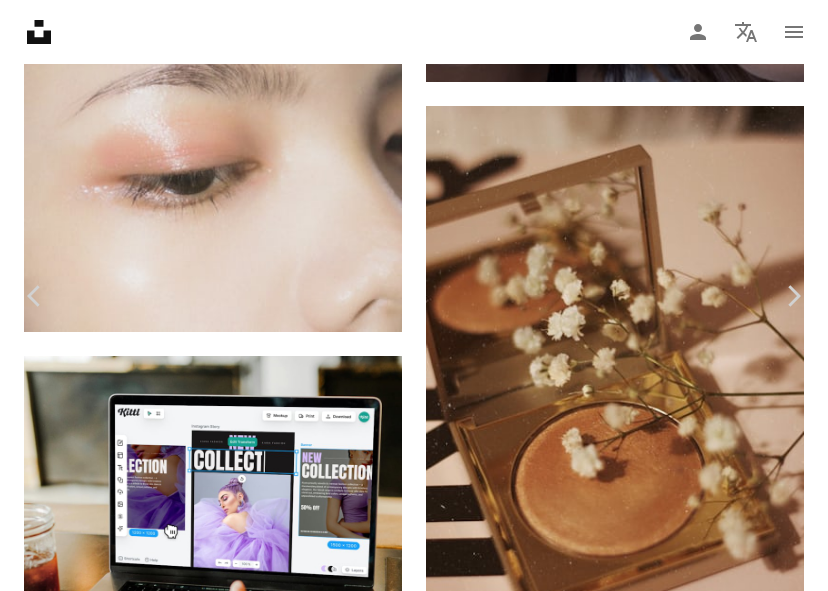 click on "An X shape Chevron left Chevron right [FIRST] [LAST] Available for hire A checkmark inside of a circle A heart A plus sign Edit image   Plus sign for Unsplash+ Download free Chevron down Zoom in Views 4,061,851 Downloads 68,525 Featured in Fashion & Beauty A forward-right arrow Share Info icon Info More Actions Calendar outlined Published on  January 19, 2019 Camera Canon, EOS REBEL T2i Safety Free to use under the  Unsplash License flower fashion beauty vintage gold blog retro style golden flatlay blogger highlighter food aesthetic plant product cake chocolate makeup glass Free pictures Browse premium related images on iStock  |  Save 20% with code UNSPLASH20 View more on iStock  ↗ Related images A heart A plus sign [FIRST] Available for hire A checkmark inside of a circle Arrow pointing down A heart A plus sign [LAST] [LAST] Available for hire A checkmark inside of a circle Arrow pointing down A heart A plus sign [FIRST] [LAST] Arrow pointing down A heart A plus sign A heart" at bounding box center [414, 4393] 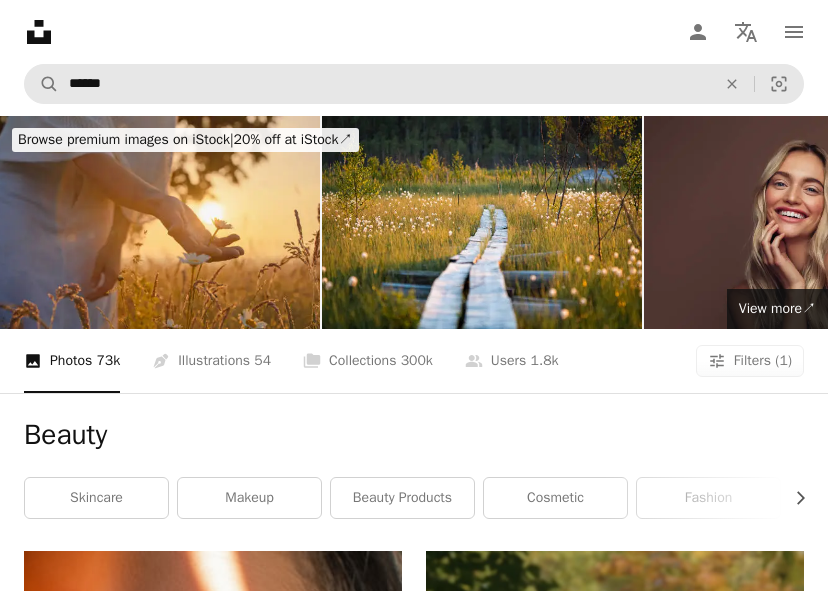 scroll, scrollTop: 0, scrollLeft: 0, axis: both 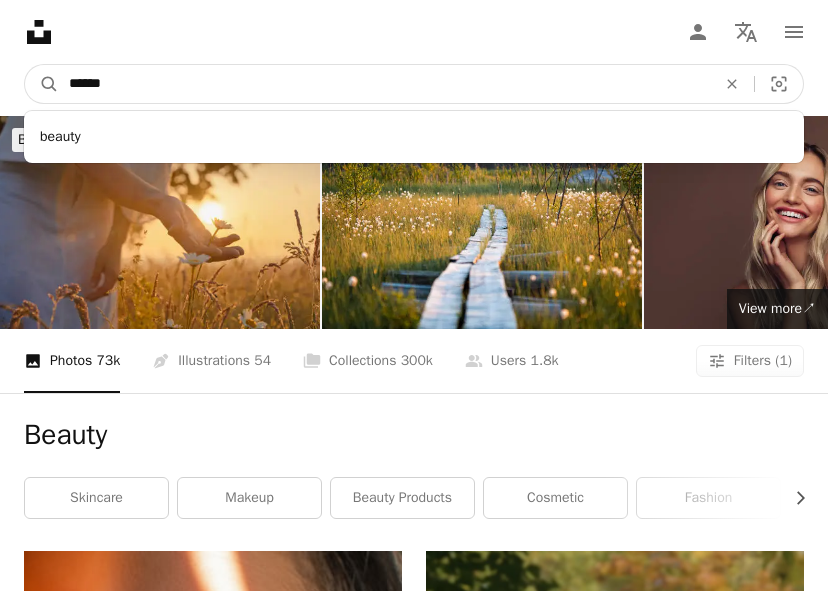 drag, startPoint x: 130, startPoint y: 76, endPoint x: -98, endPoint y: 60, distance: 228.56071 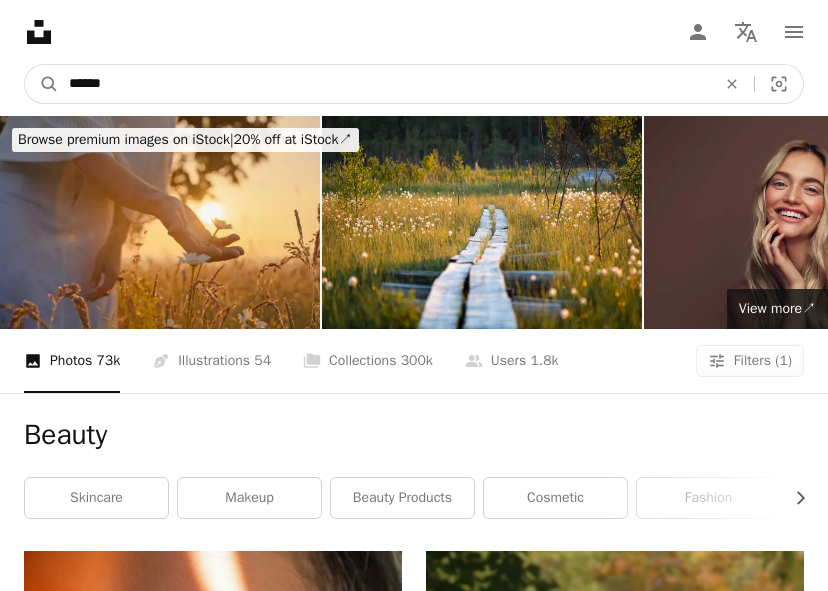 type on "******" 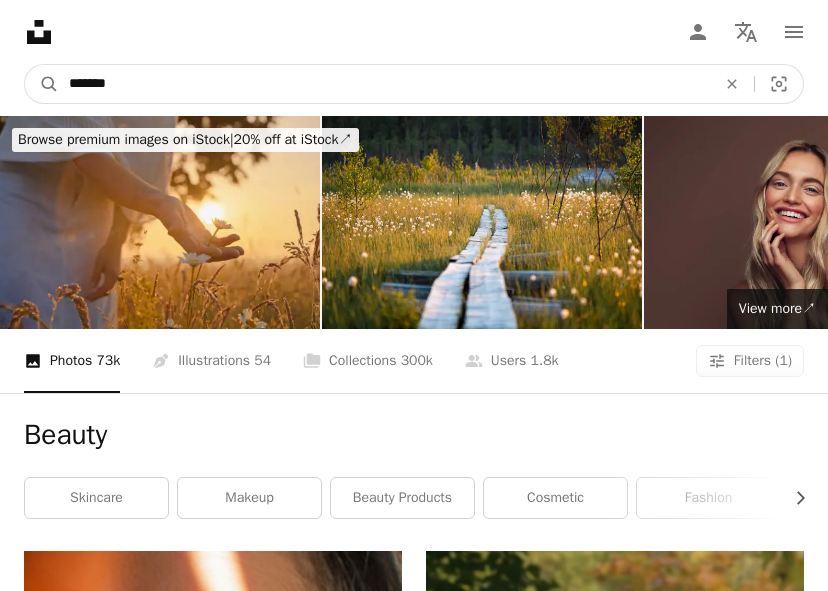 click on "A magnifying glass" at bounding box center (42, 84) 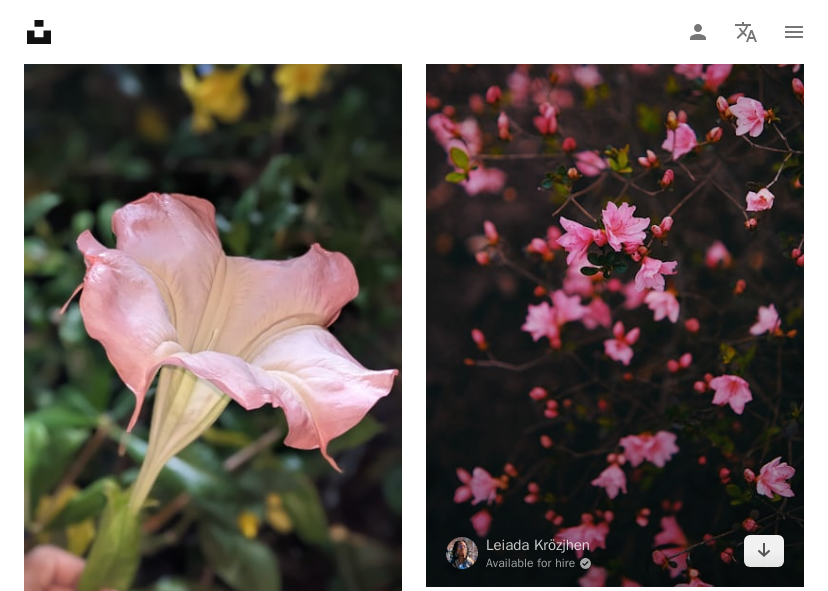 scroll, scrollTop: 42621, scrollLeft: 0, axis: vertical 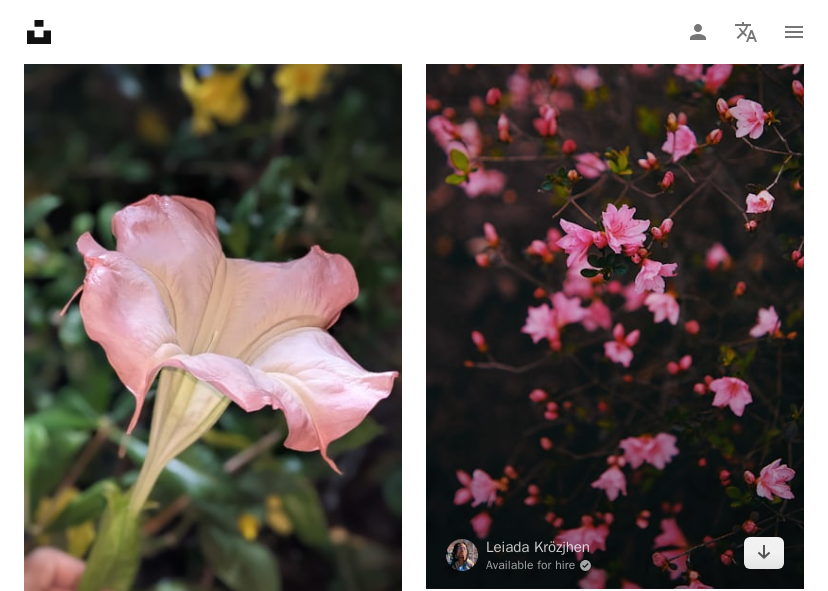 click at bounding box center [615, 253] 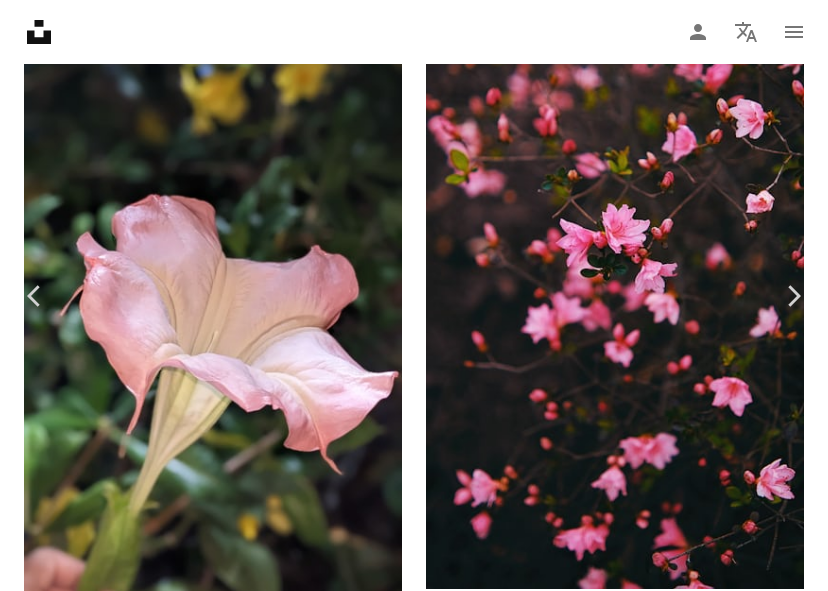 scroll, scrollTop: 0, scrollLeft: 0, axis: both 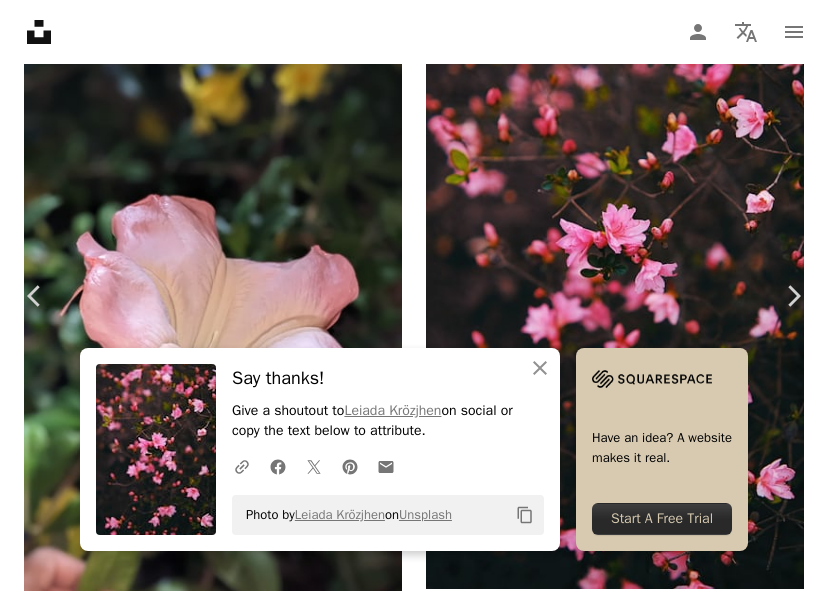 click on "An X shape Chevron left Chevron right An X shape Close Say thanks! Give a shoutout to  [FIRST] [LAST]  on social or copy the text below to attribute. A URL sharing icon (chains) Facebook icon X (formerly Twitter) icon Pinterest icon An envelope Photo by  [FIRST] [LAST]  on  Unsplash
Copy content Have an idea? A website makes it real. Start A Free Trial [FIRST] [LAST] Available for hire A checkmark inside of a circle A heart A plus sign Edit image   Plus sign for Unsplash+ Download free Chevron down Zoom in Views 46,556 Downloads 244 Featured in Macro Moments A forward-right arrow Share Info icon Info More Actions Small, beautiful, rosy pink, lily-like flowers growing in clusters on a shrub. A map marker [CITY], [COUNTRY] Calendar outlined Published on  April 16, 2023 Camera FUJIFILM, X-T4 Safety Free to use under the  Unsplash License flower rose leaf cherry blossom usa daisy outdoors vegetation petal sprout geranium charlotte bud Public domain images Browse premium related images on iStock  |" at bounding box center (414, 5546) 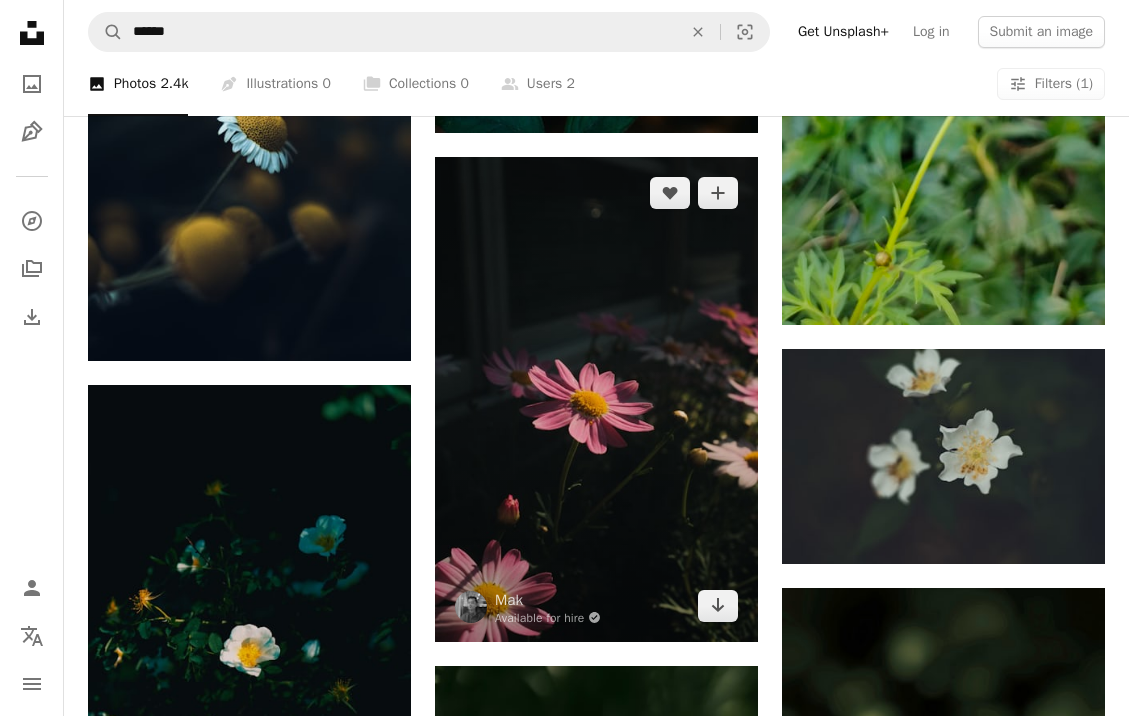 scroll, scrollTop: 31377, scrollLeft: 0, axis: vertical 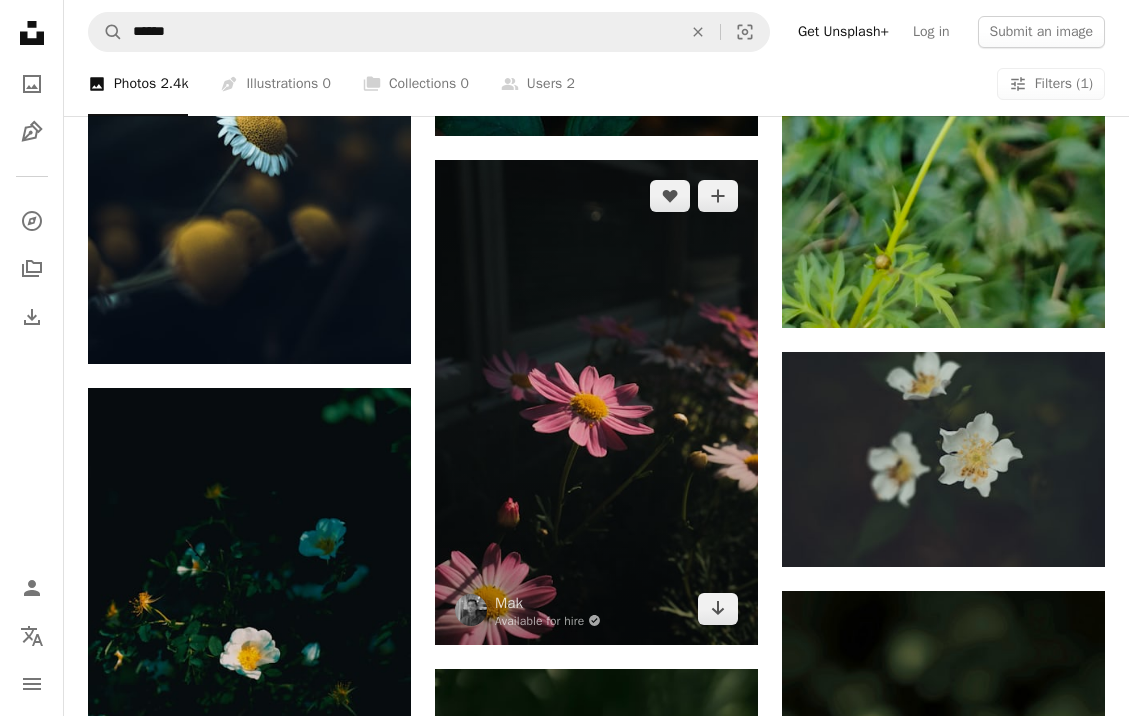 click at bounding box center [596, 402] 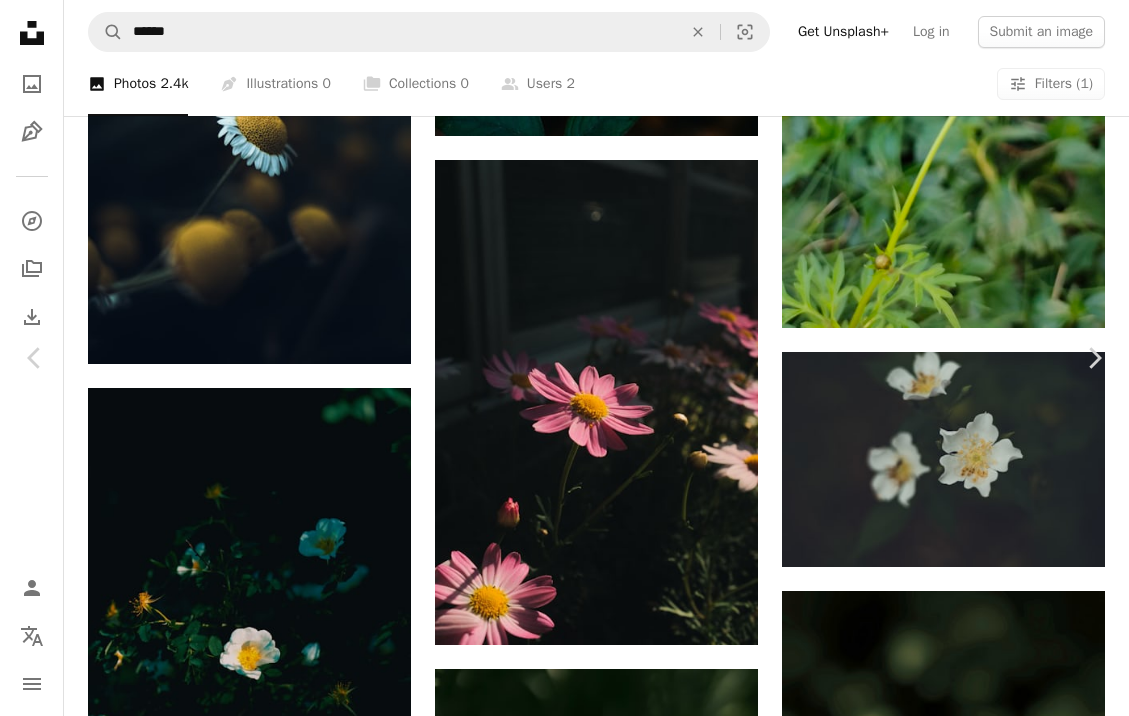 scroll, scrollTop: 0, scrollLeft: 0, axis: both 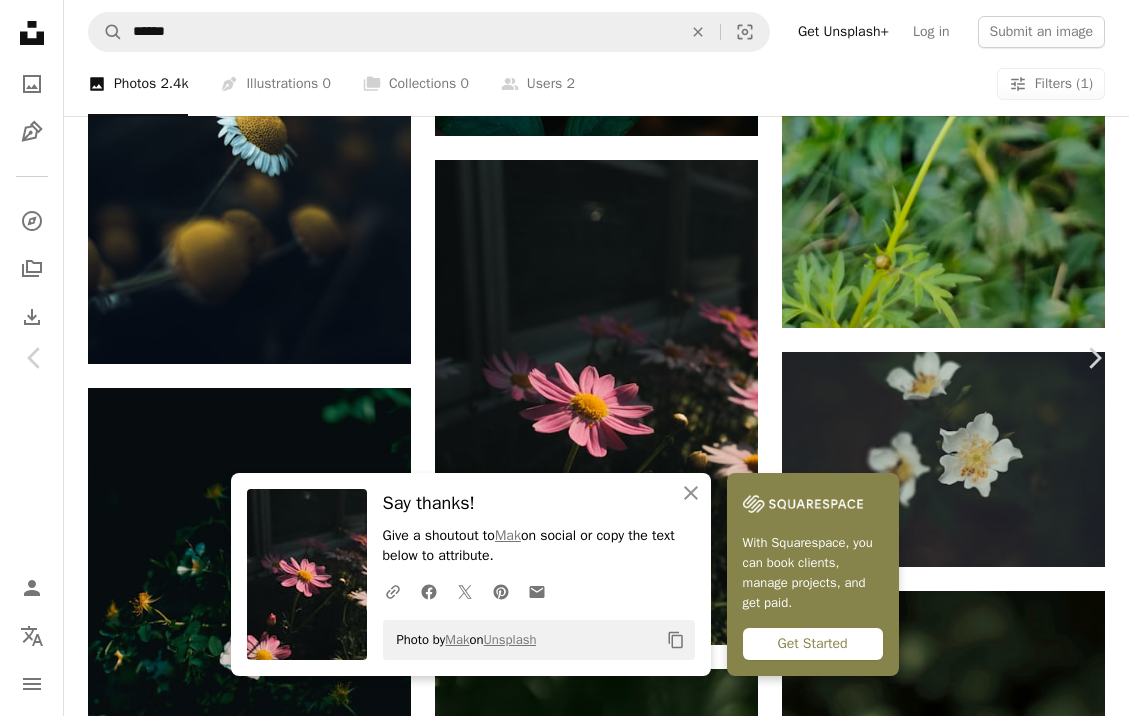click on "An X shape Chevron left Chevron right An X shape Close Say thanks! Give a shoutout to  [FIRST] [LAST]  on social or copy the text below to attribute. A URL sharing icon (chains) Facebook icon X (formerly Twitter) icon Pinterest icon An envelope Photo by  [FIRST] [LAST]  on  Unsplash
Copy content With Squarespace, you can book clients, manage projects, and get paid. Get Started [FIRST] [LAST] Available for hire A checkmark inside of a circle A heart A plus sign Edit image   Plus sign for Unsplash+ Download free Chevron down Zoom in Views 14,192 Downloads 182 A forward-right arrow Share Info icon Info More Actions Calendar outlined Published on  April 14, 2021 Camera FUJIFILM, X100F Safety Free to use under the  Unsplash License flower plant blossom daisy daisies pollen Free stock photos Browse premium related images on iStock  |  Save 20% with code UNSPLASH20 View more on iStock  ↗ Related images A heart A plus sign [FIRST] [LAST] Arrow pointing down Plus sign for Unsplash+ A heart A plus sign [FIRST] [LAST] For  Unsplash+ A lock" at bounding box center (564, 5139) 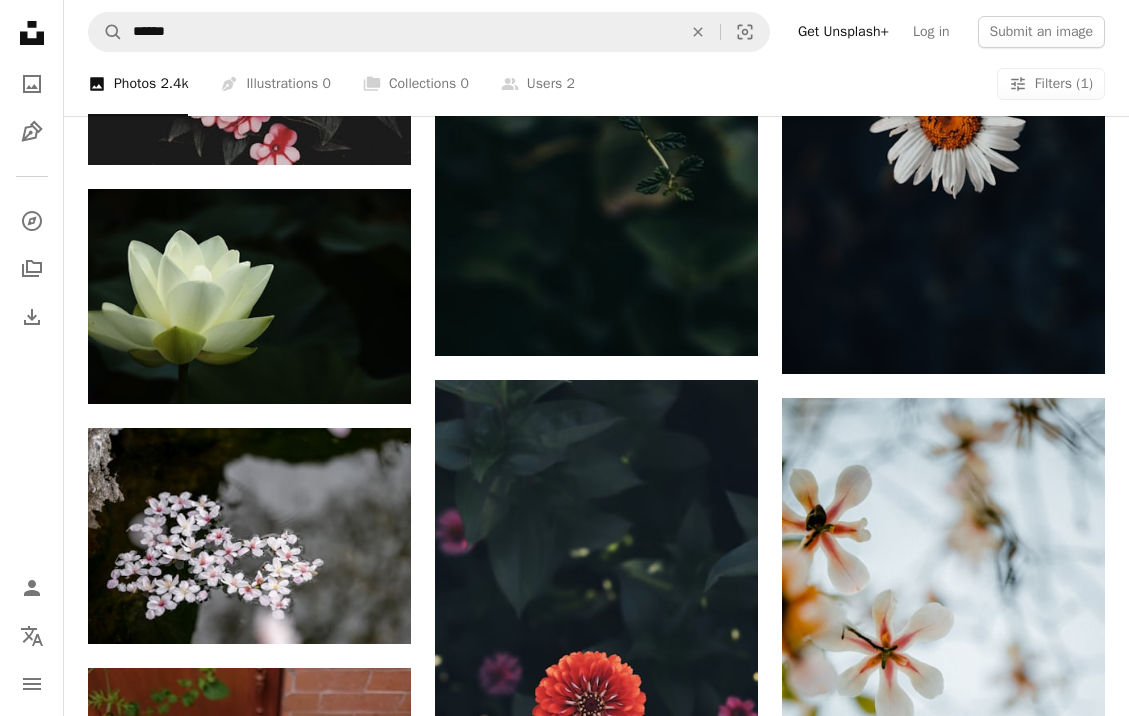scroll, scrollTop: 33068, scrollLeft: 0, axis: vertical 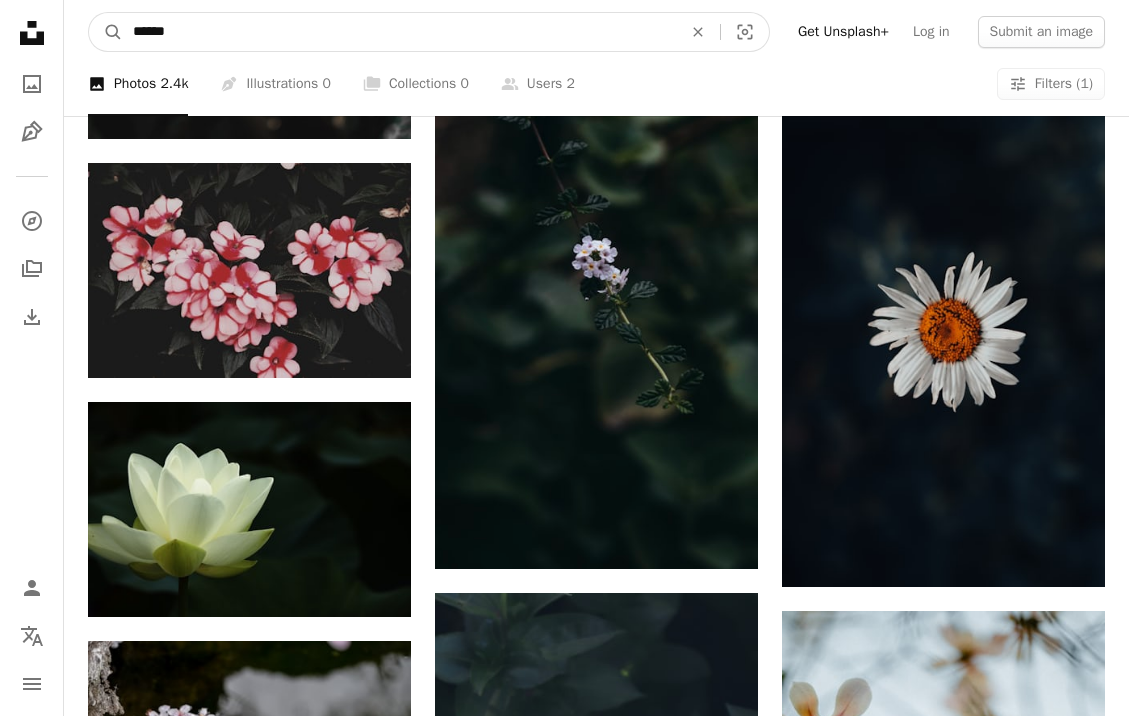 click on "******" at bounding box center (399, 32) 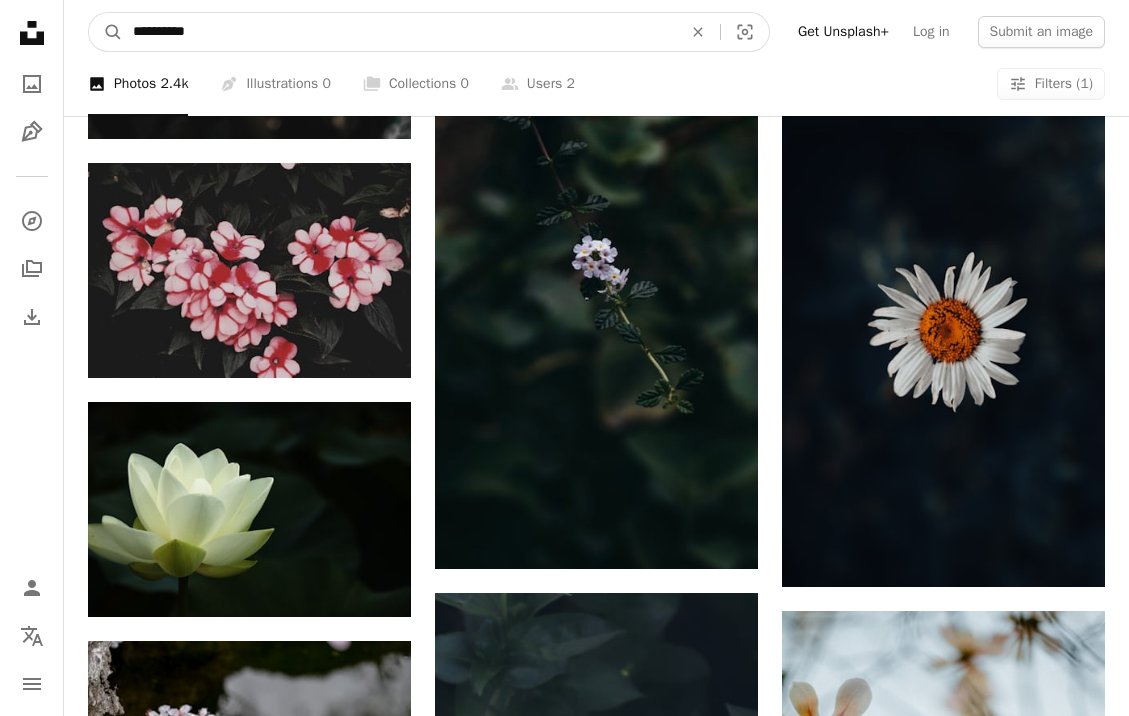 type on "**********" 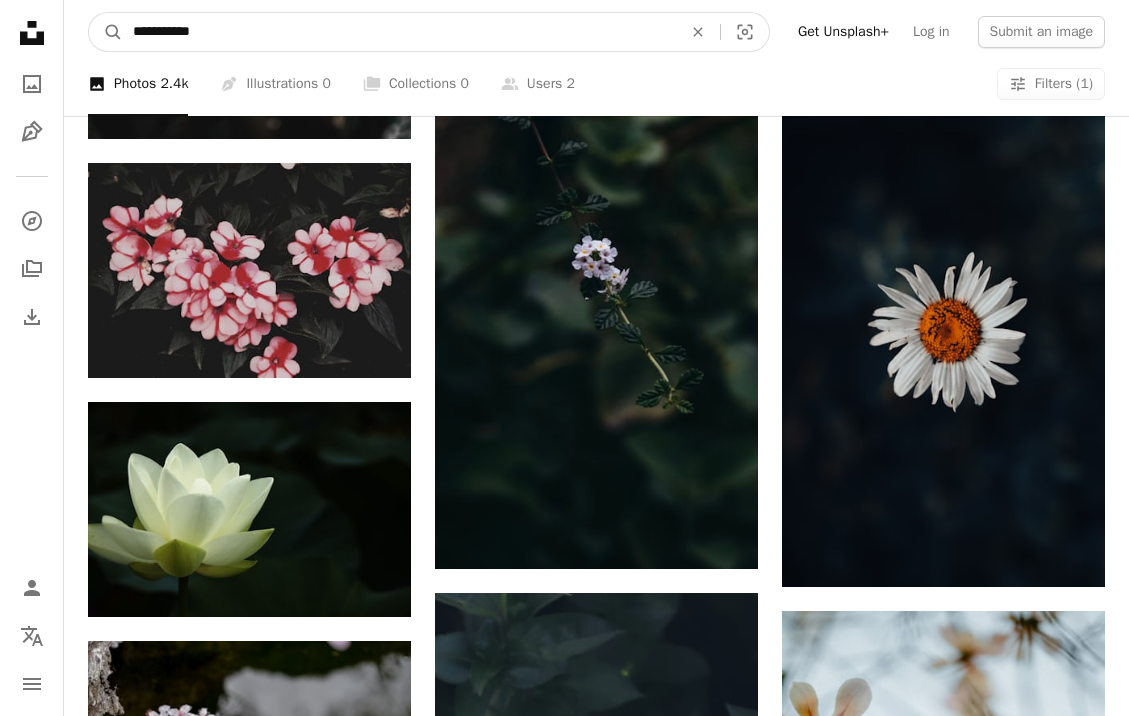 click on "A magnifying glass" at bounding box center [106, 32] 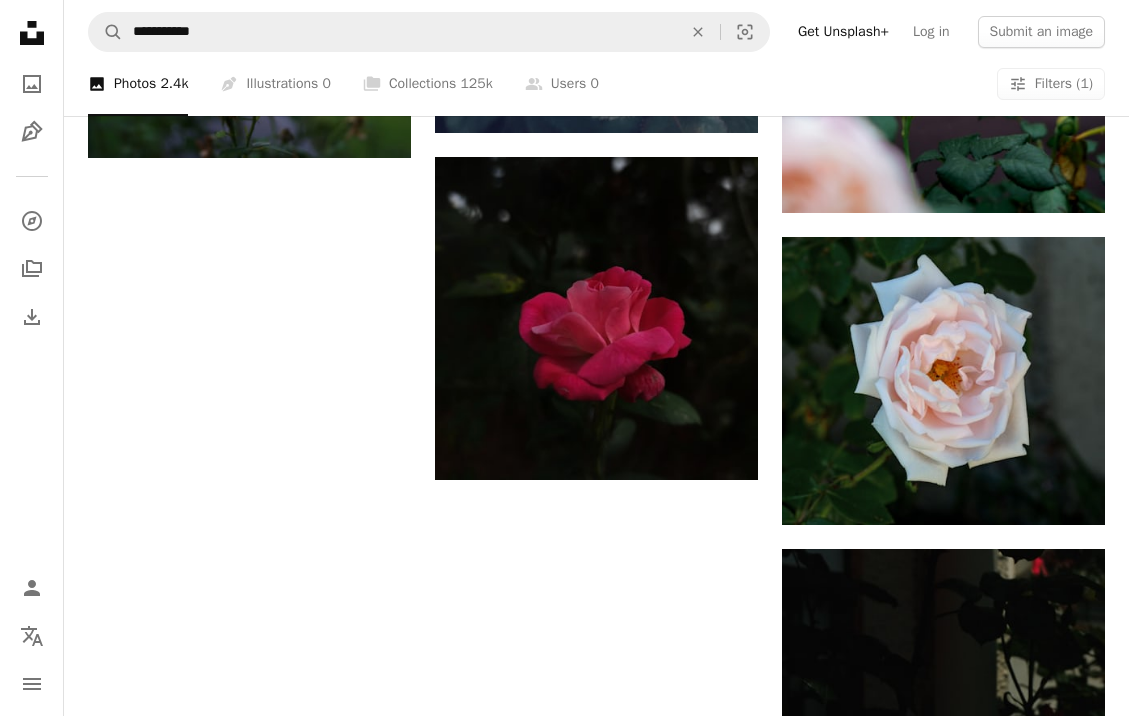 scroll, scrollTop: 2946, scrollLeft: 0, axis: vertical 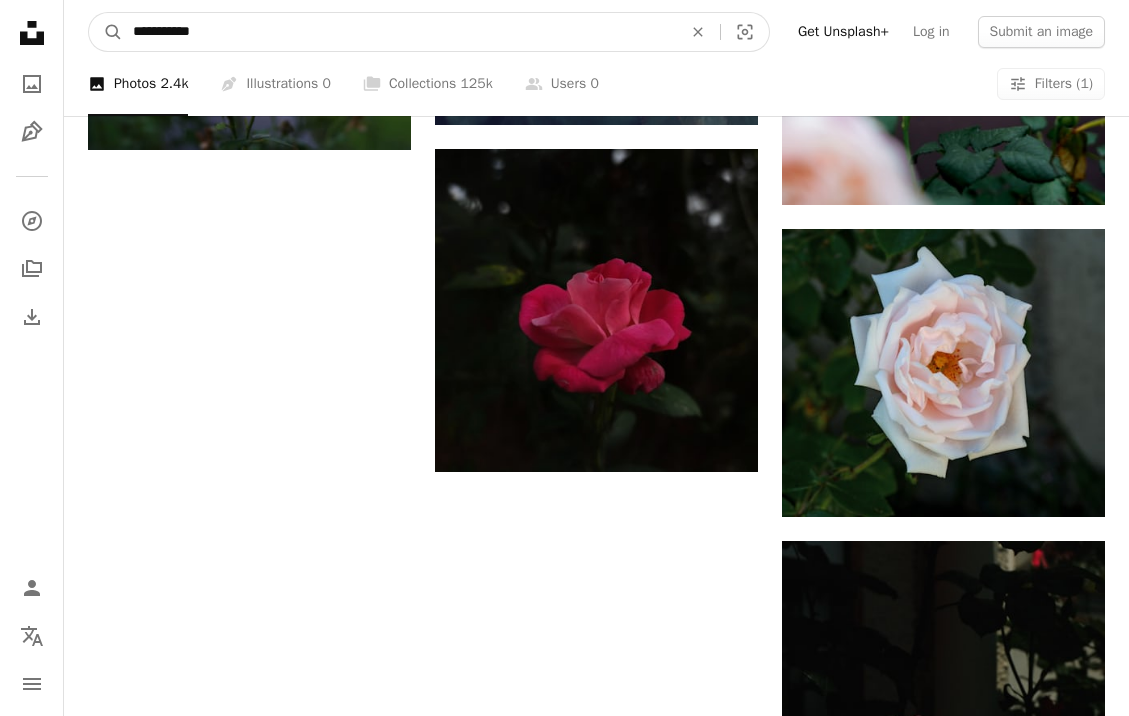 drag, startPoint x: 217, startPoint y: 42, endPoint x: 74, endPoint y: 16, distance: 145.34442 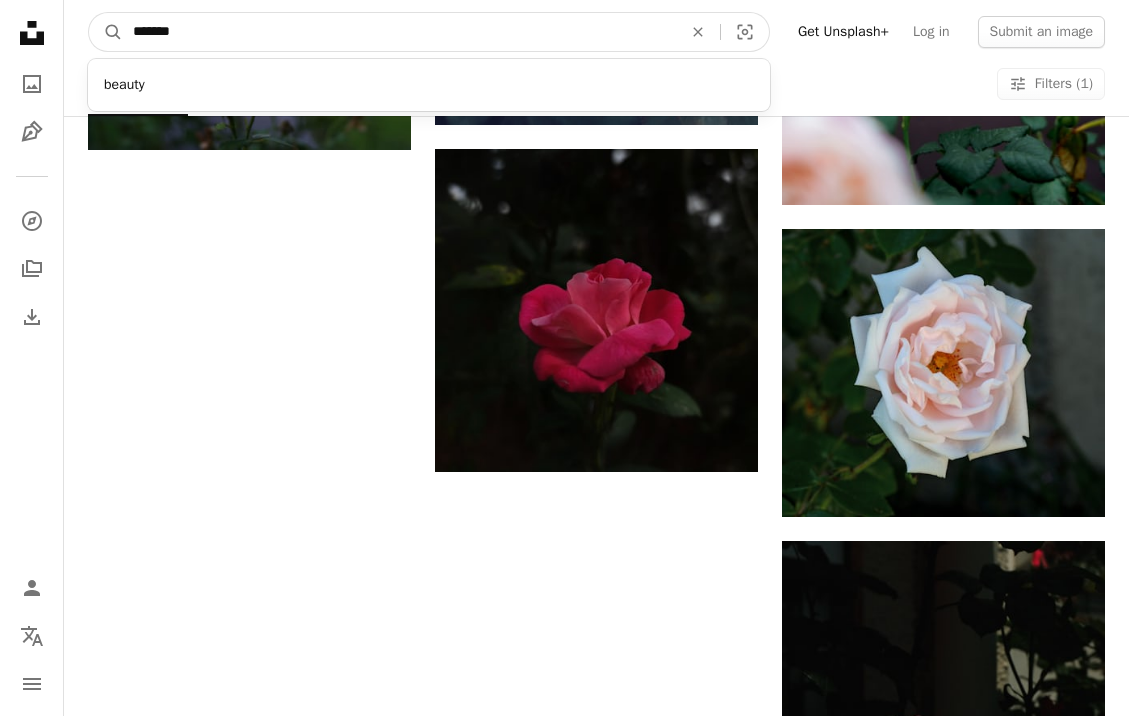 type on "******" 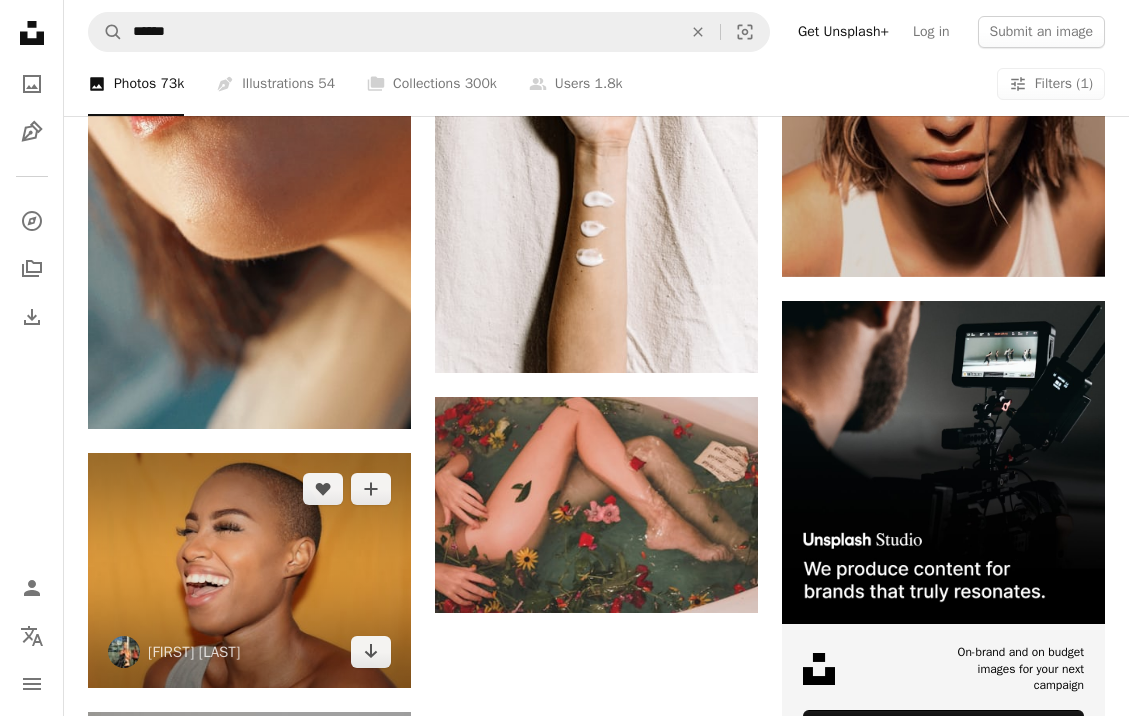 scroll, scrollTop: 7672, scrollLeft: 0, axis: vertical 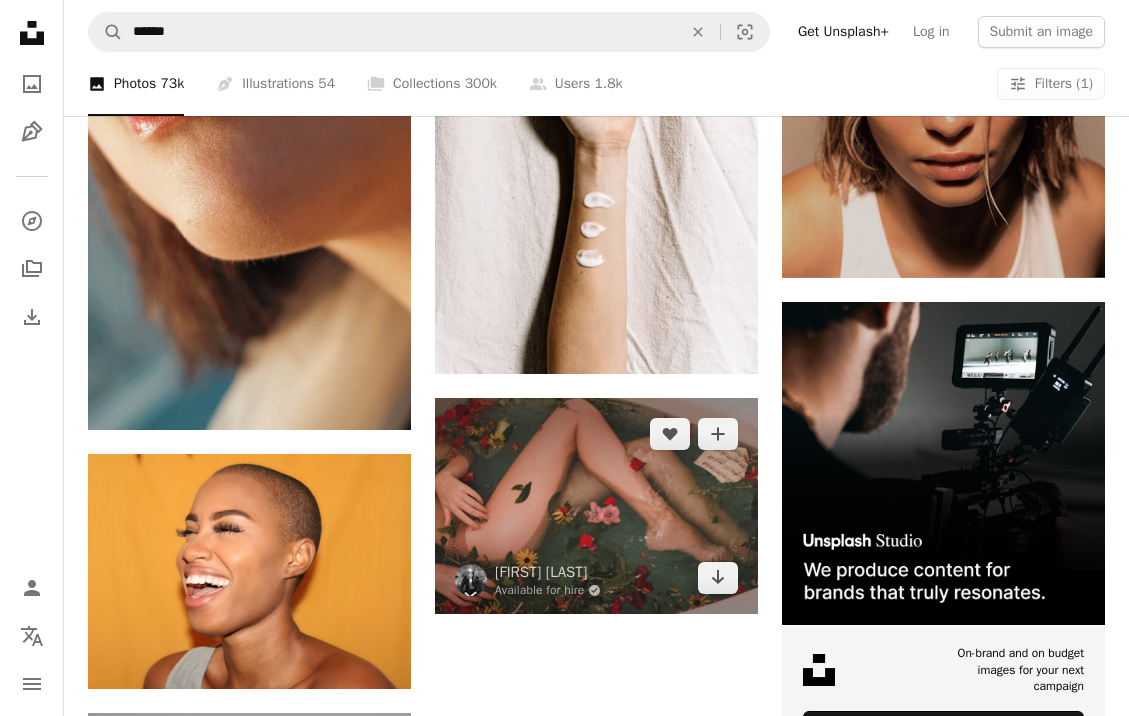 click at bounding box center [596, 506] 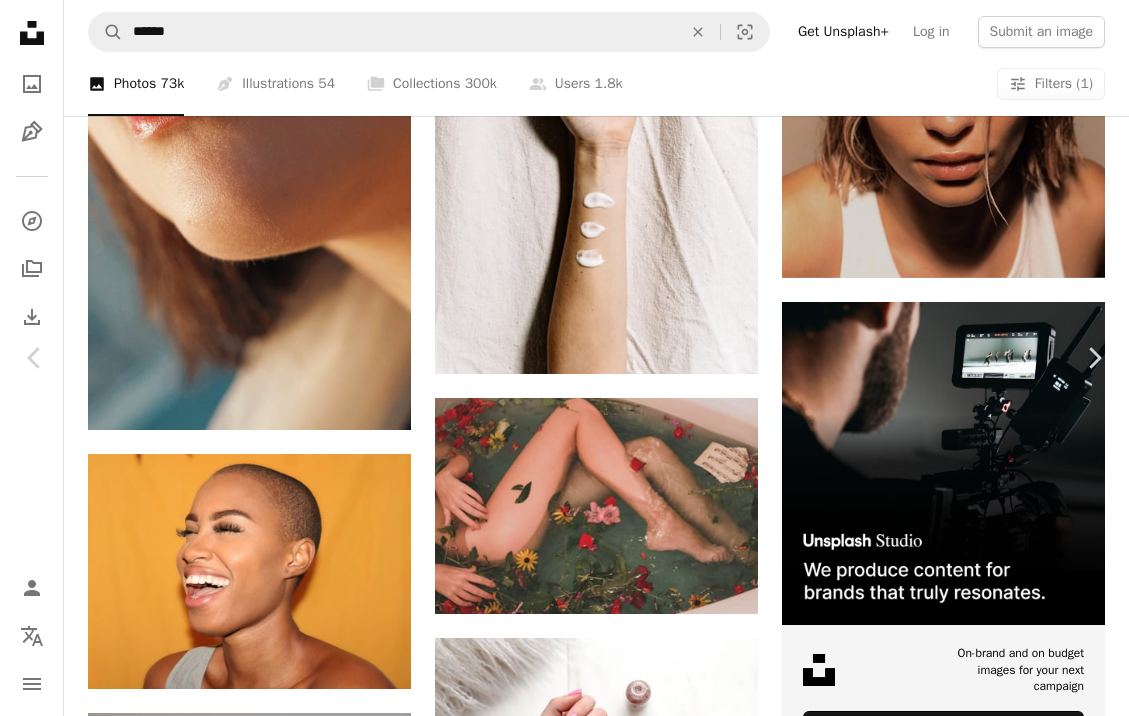 scroll, scrollTop: 0, scrollLeft: 0, axis: both 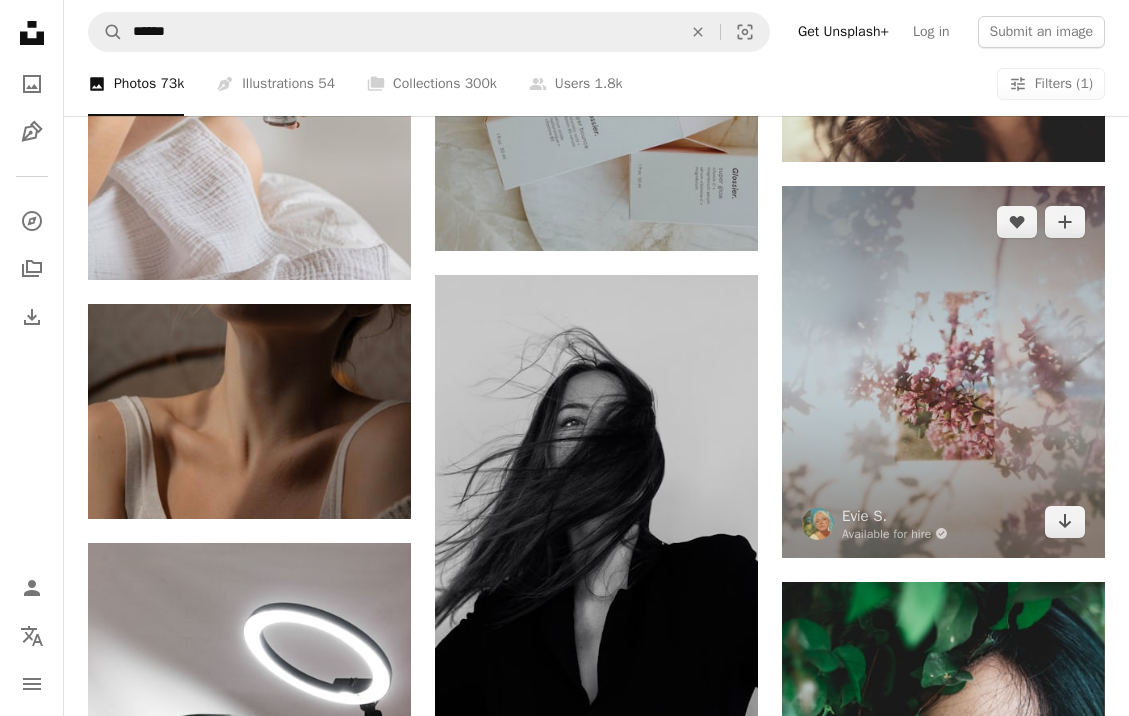 click at bounding box center [943, 372] 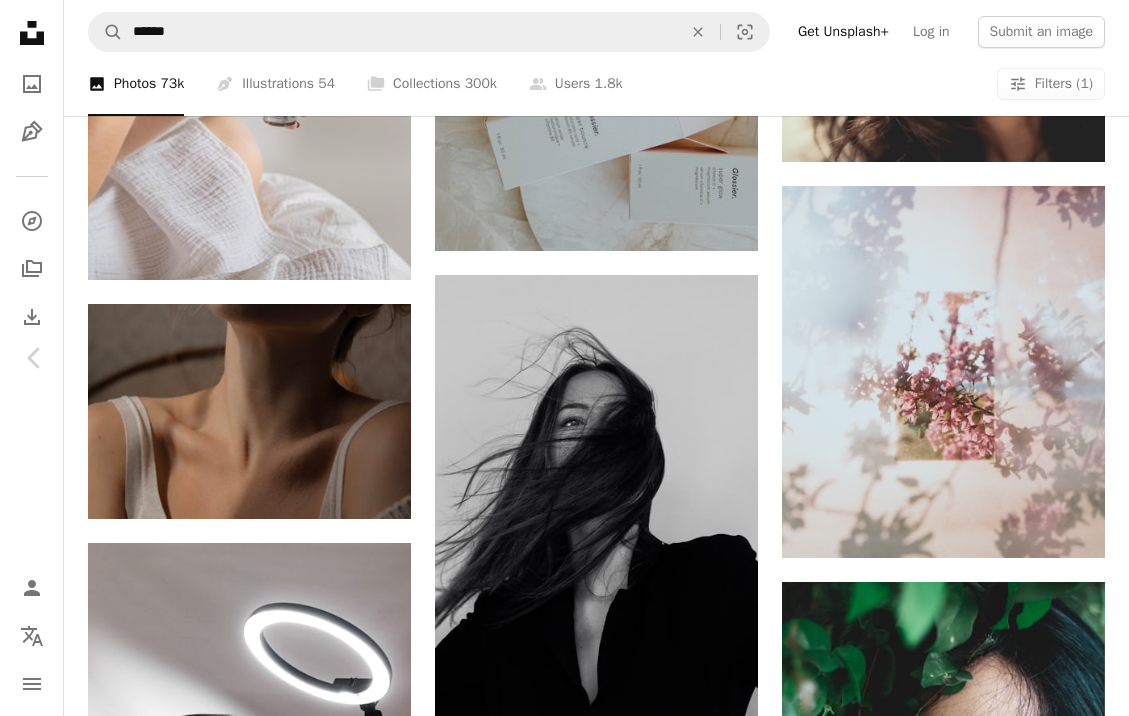 scroll, scrollTop: 0, scrollLeft: 0, axis: both 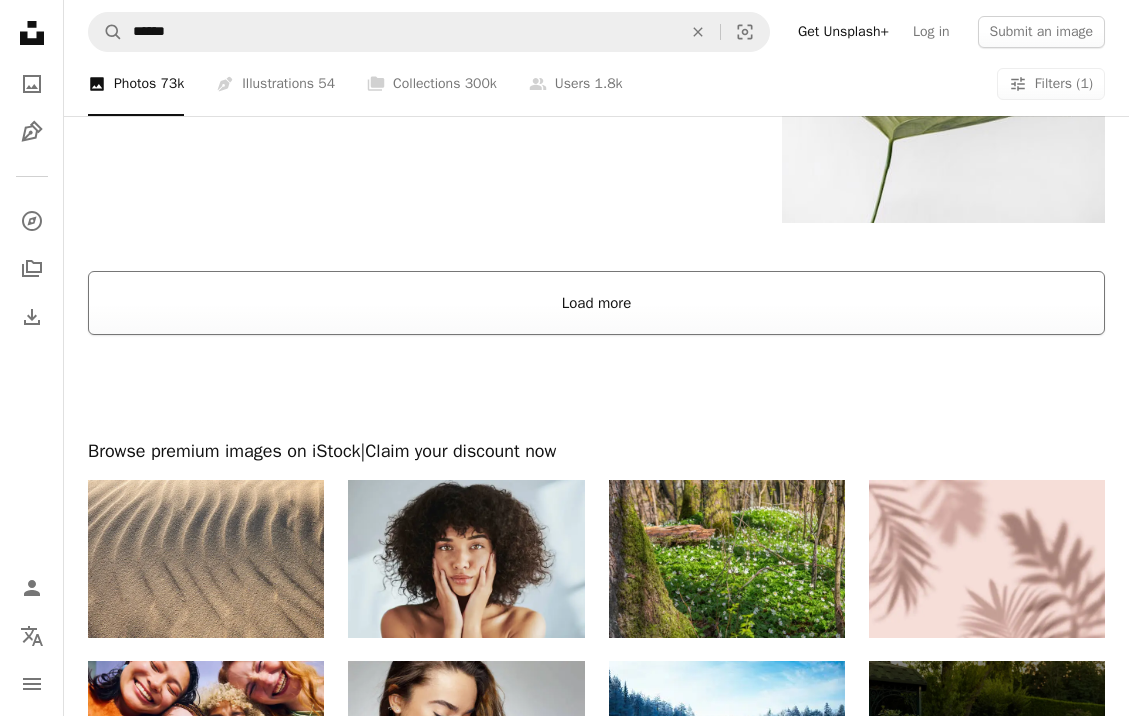 click on "Load more" at bounding box center (596, 303) 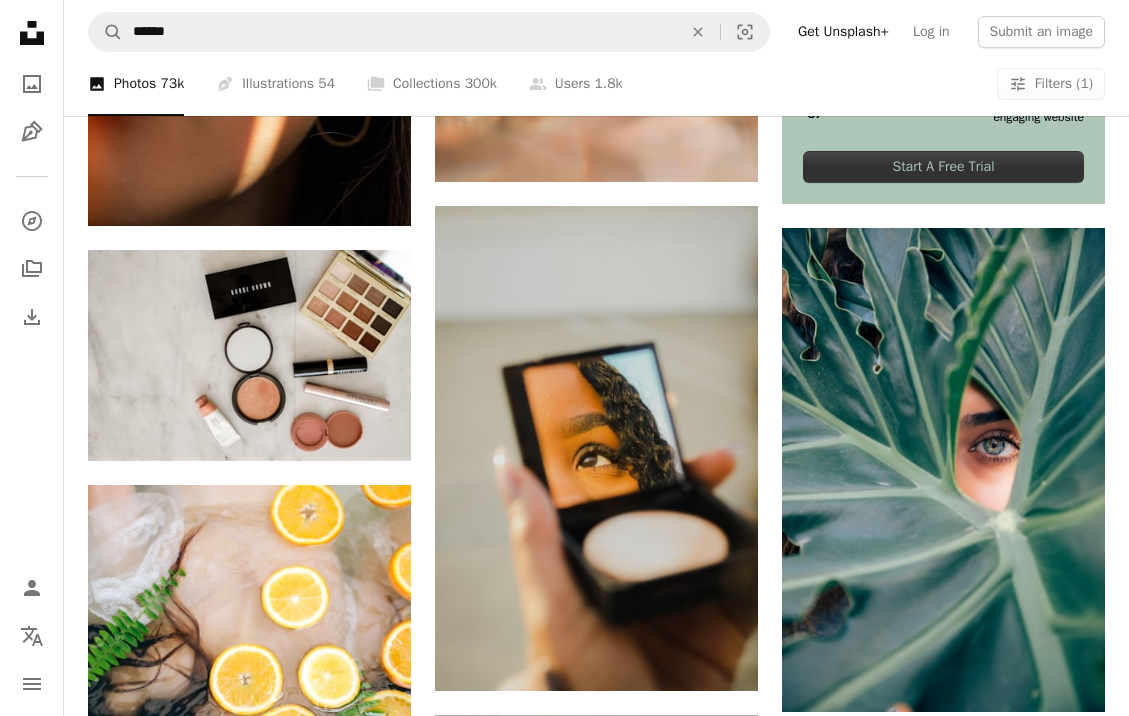 scroll, scrollTop: 785, scrollLeft: 0, axis: vertical 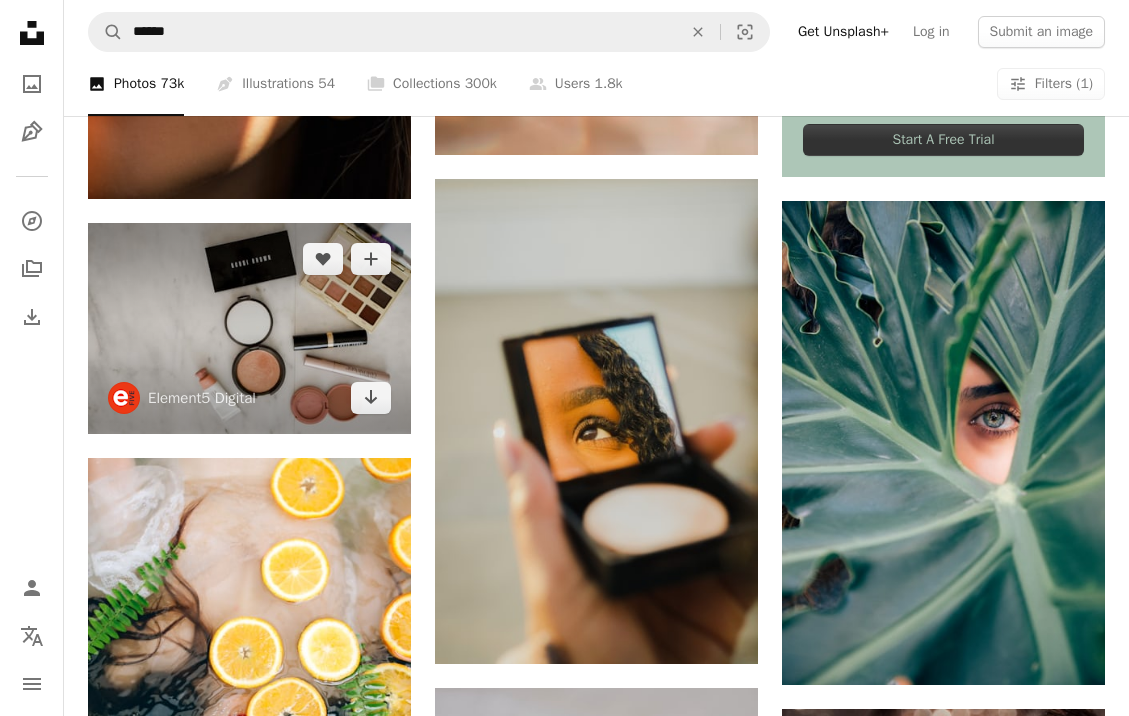 click at bounding box center (249, 329) 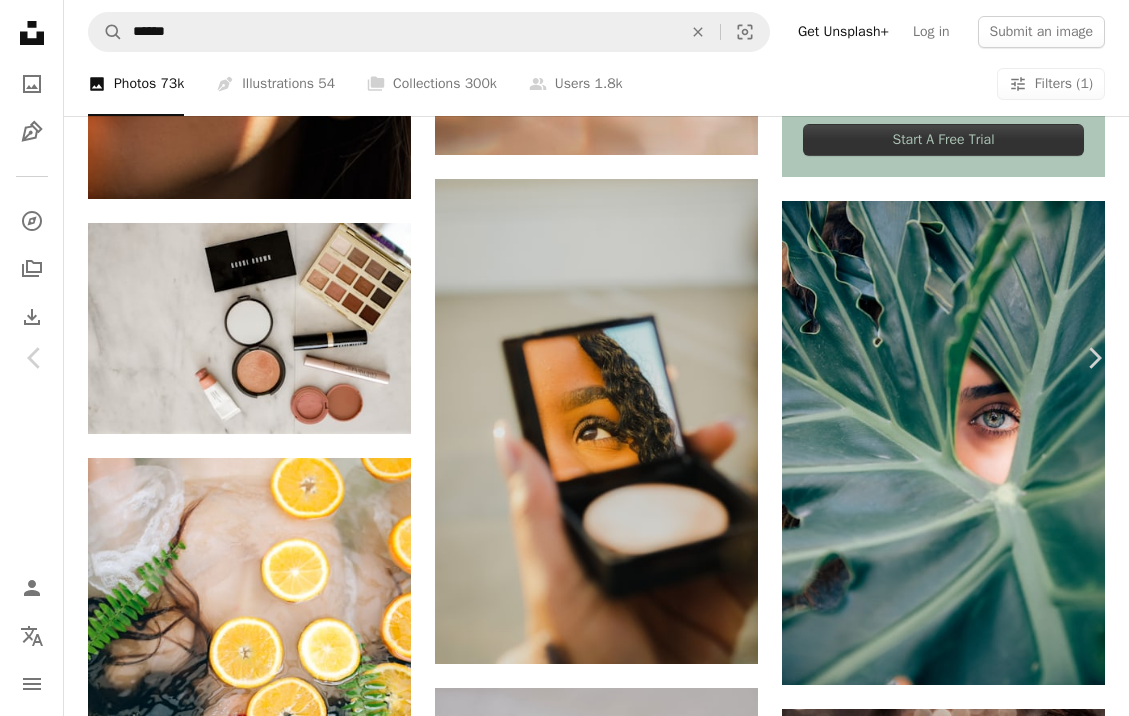 scroll, scrollTop: 4594, scrollLeft: 0, axis: vertical 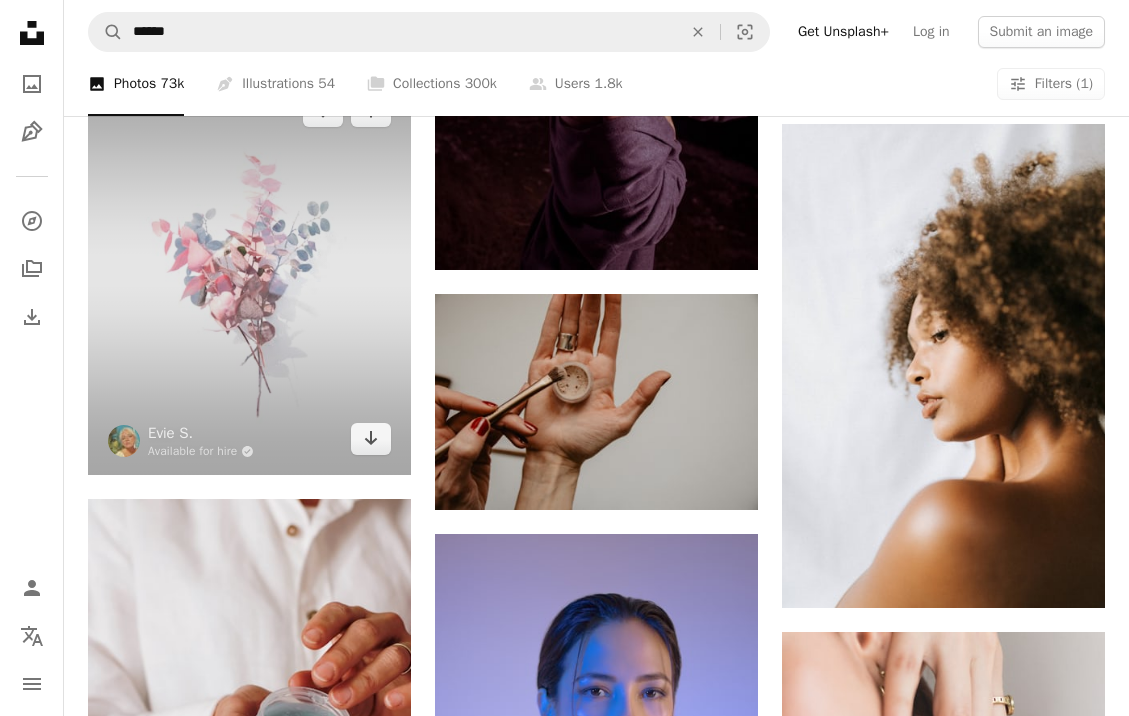 click at bounding box center (249, 275) 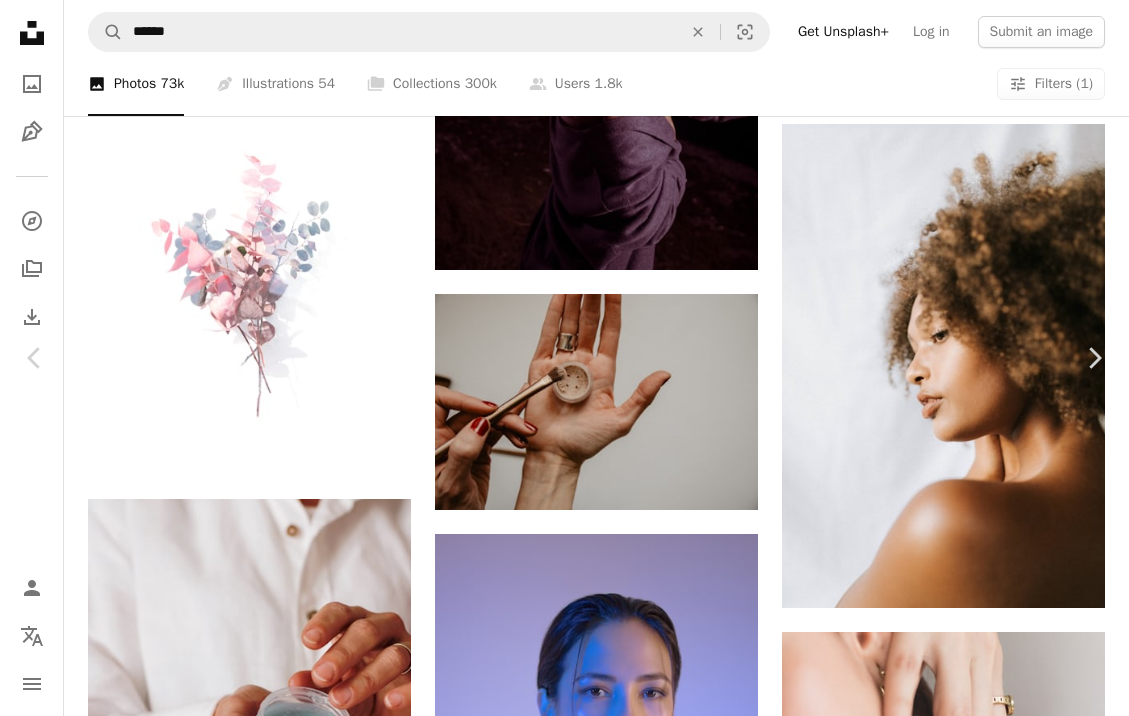 scroll, scrollTop: 2053, scrollLeft: 0, axis: vertical 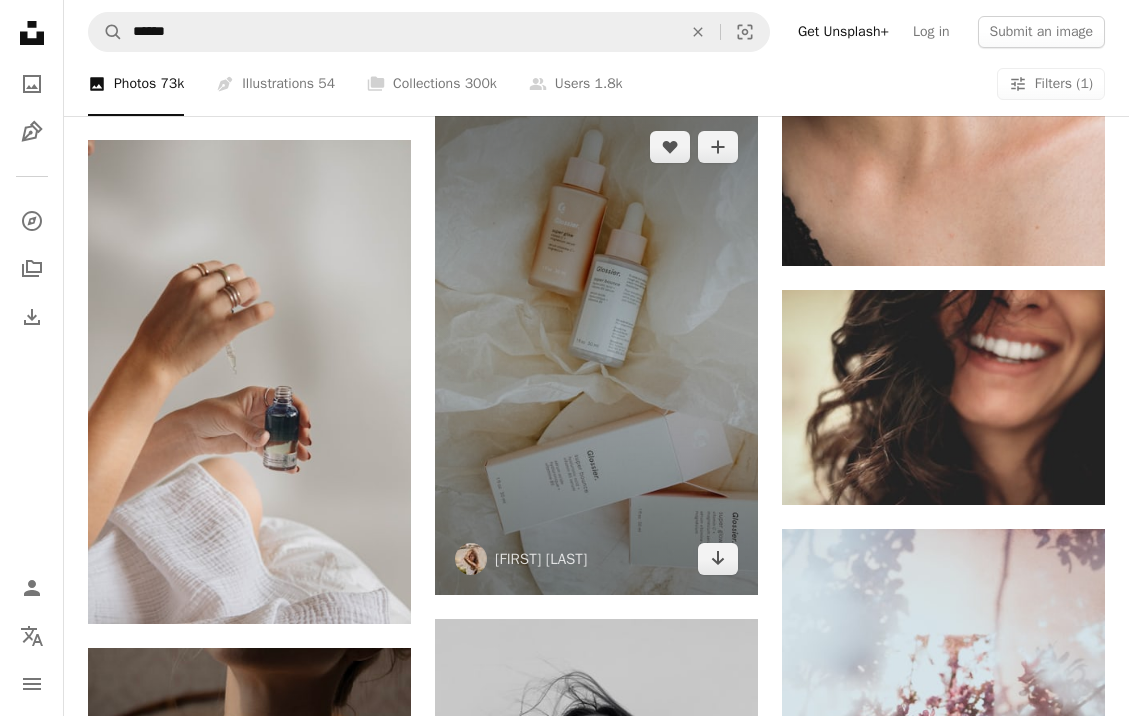 click at bounding box center (596, 353) 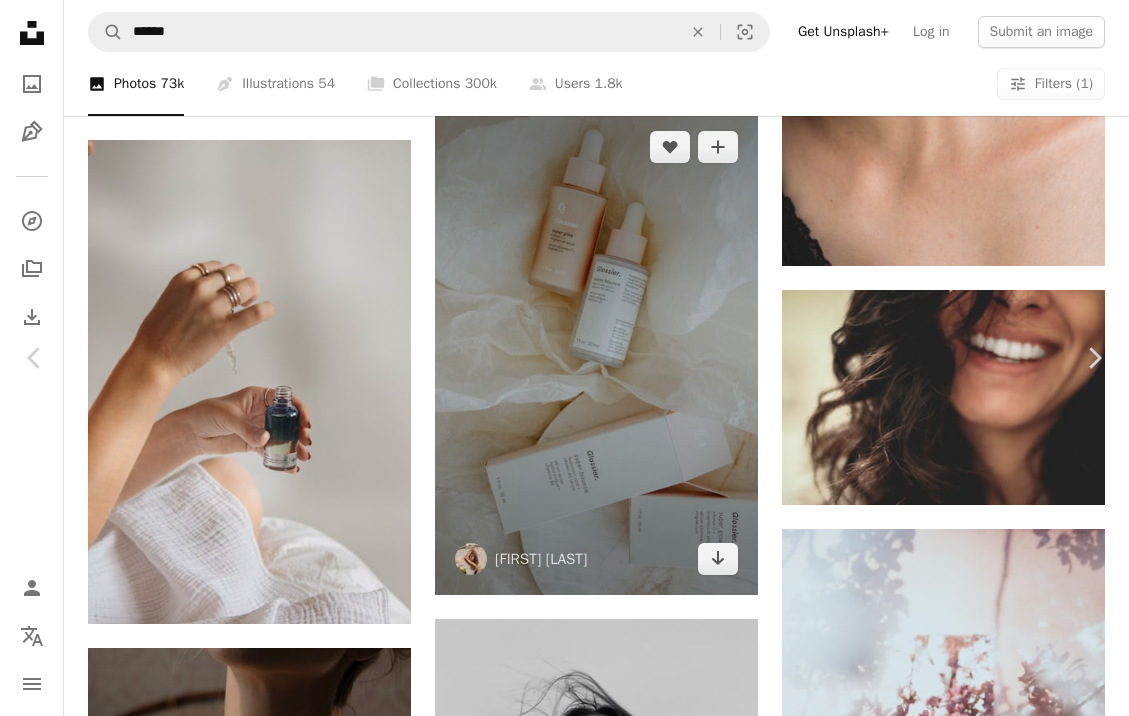 scroll, scrollTop: 1426, scrollLeft: 0, axis: vertical 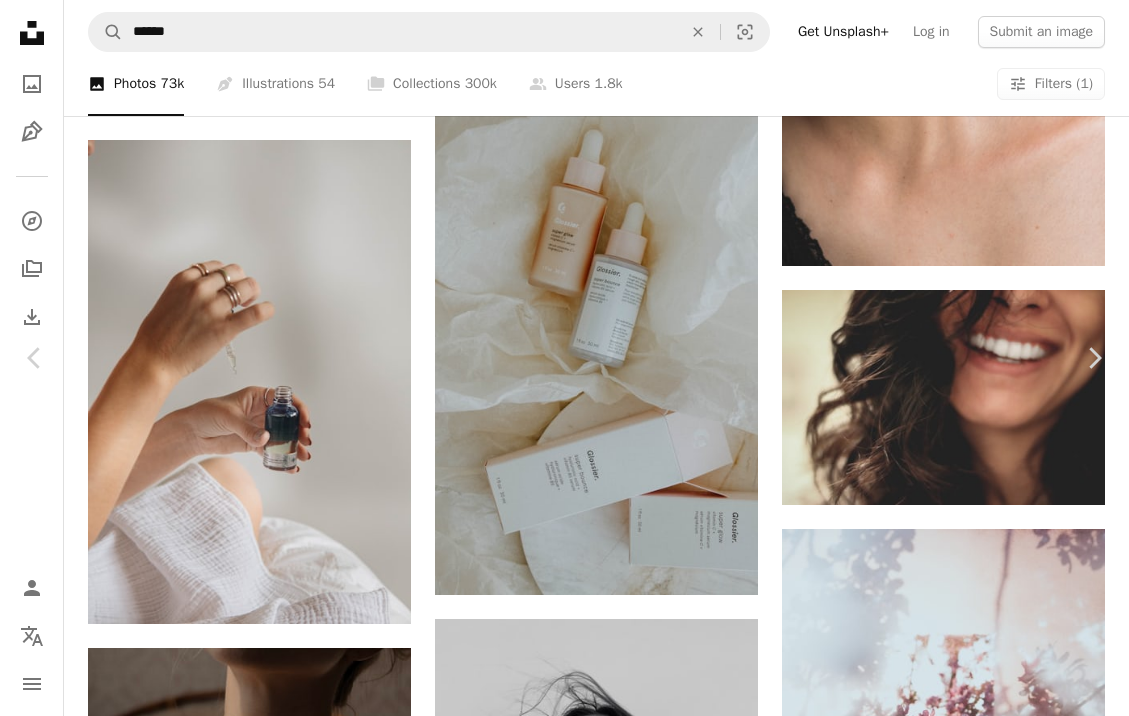 click on "An X shape Chevron left Chevron right [FIRST] [LAST] [FIRST] [LAST] A heart A plus sign Edit image   Plus sign for Unsplash+ Download free Chevron down Zoom in Views 6,016,930 Downloads 34,355 Featured in Photos ,  Fashion & Beauty ,  Health & Wellness A forward-right arrow Share Info icon Info More Actions Calendar outlined Published on  March 31, 2020 Camera Canon, EOS 7D Safety Free to use under the  Unsplash License fashion beauty wellness skincare makeup beauty products cream facial serum face mask face cream lotion vitamin c moisturizer skincare product facial mask moisturiser glossier cosmetic cream night cream Public domain images Browse premium related images on iStock  |  Save 20% with code UNSPLASH20 View more on iStock  ↗ Related images A heart A plus sign [FIRST] [LAST] Arrow pointing down Plus sign for Unsplash+ A heart A plus sign Getty Images For  Unsplash+ A lock   Download A heart A plus sign [FIRST] [LAST] Available for hire A checkmark inside of a circle Arrow pointing down A heart A plus sign" at bounding box center [564, 21324] 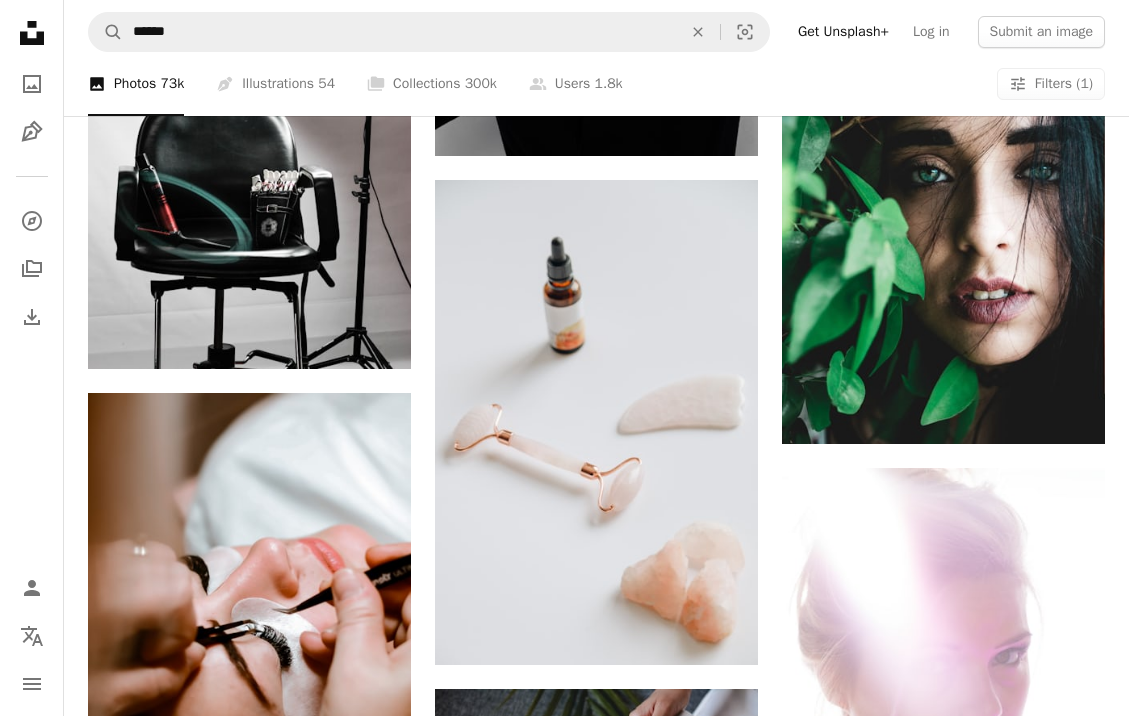 scroll, scrollTop: 10721, scrollLeft: 0, axis: vertical 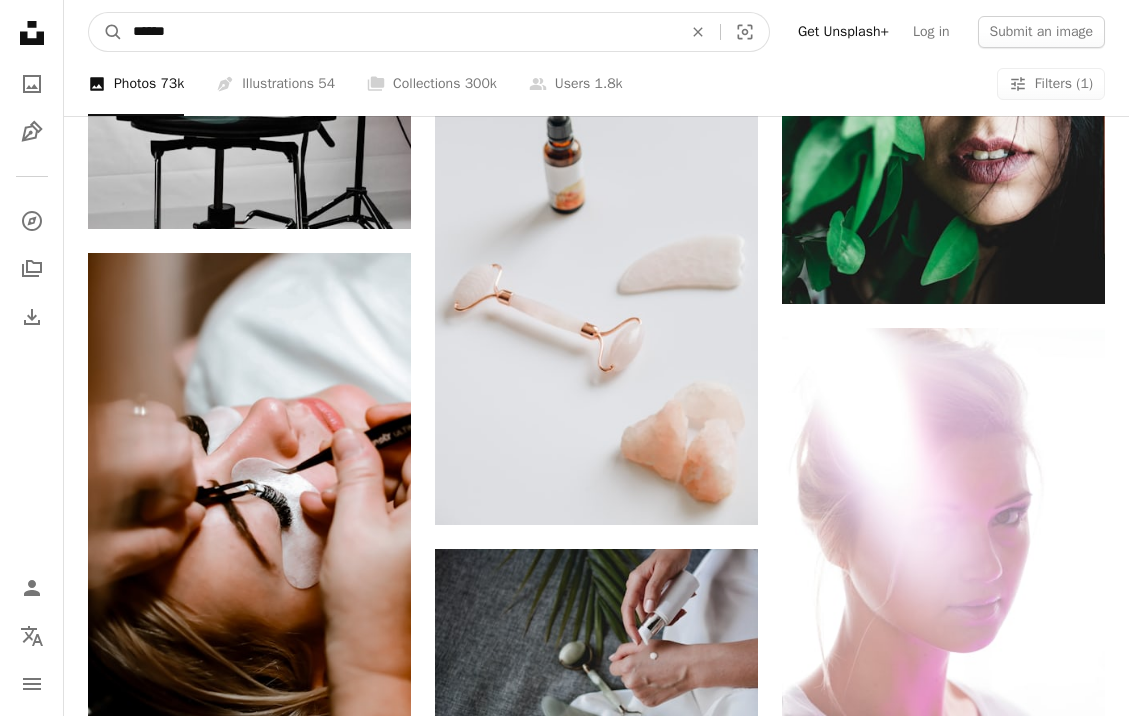 click on "******" at bounding box center (399, 32) 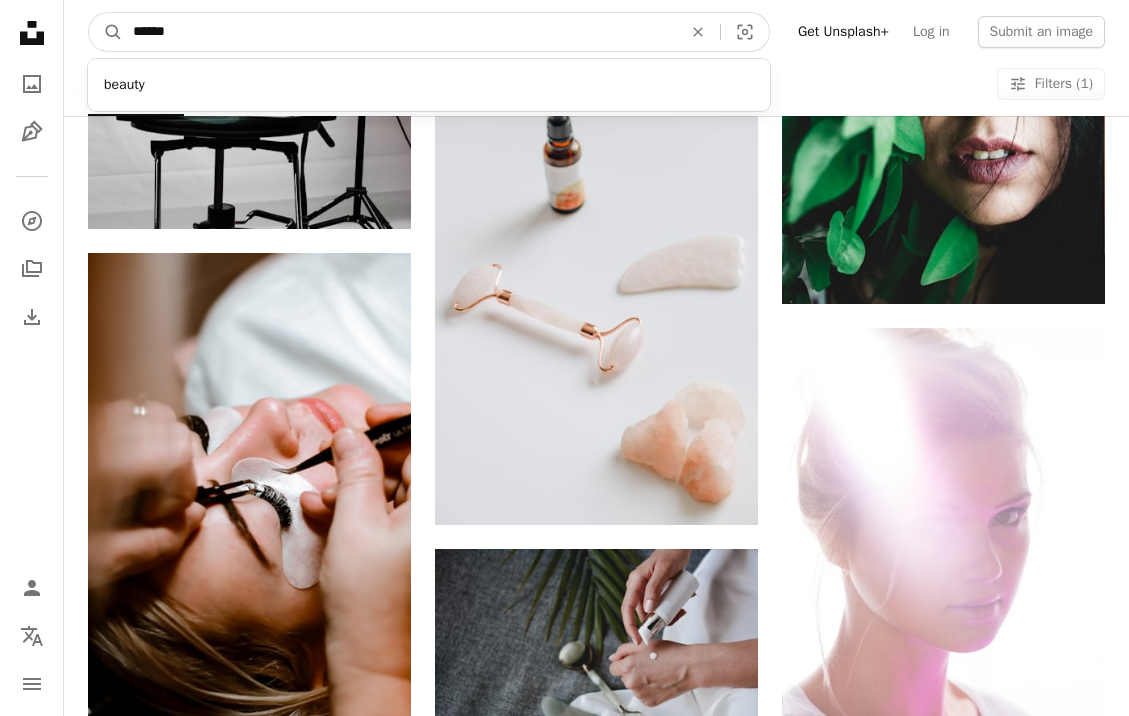 drag, startPoint x: 217, startPoint y: 31, endPoint x: 44, endPoint y: 20, distance: 173.34937 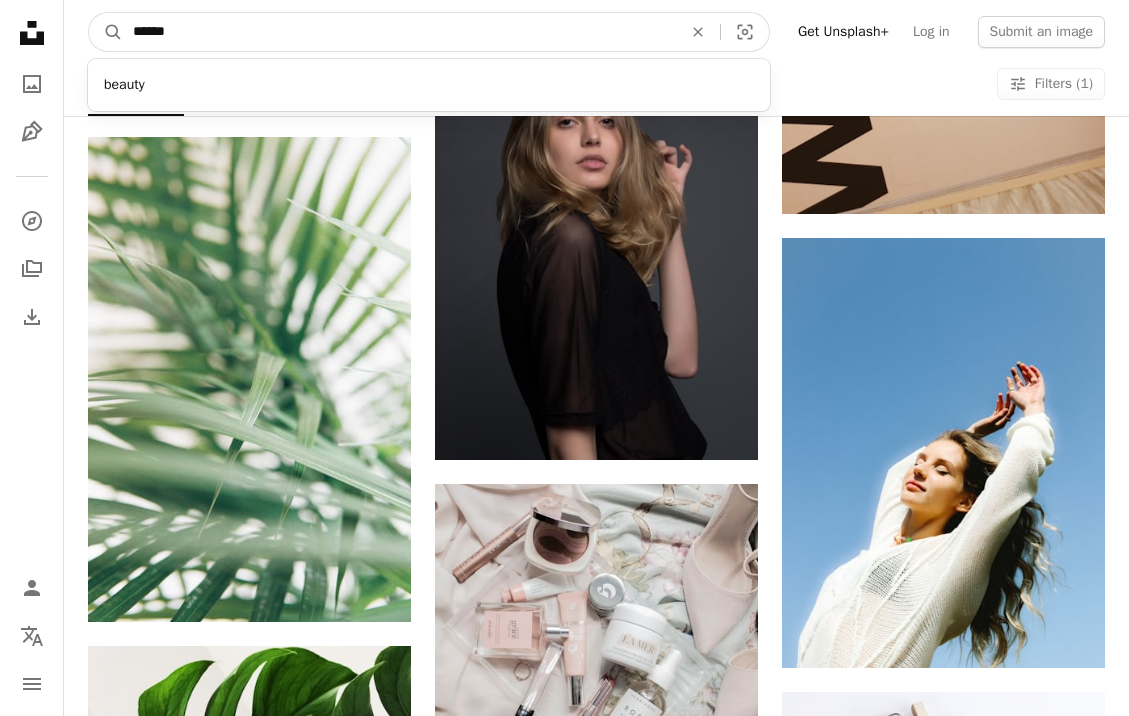 scroll, scrollTop: 12525, scrollLeft: 0, axis: vertical 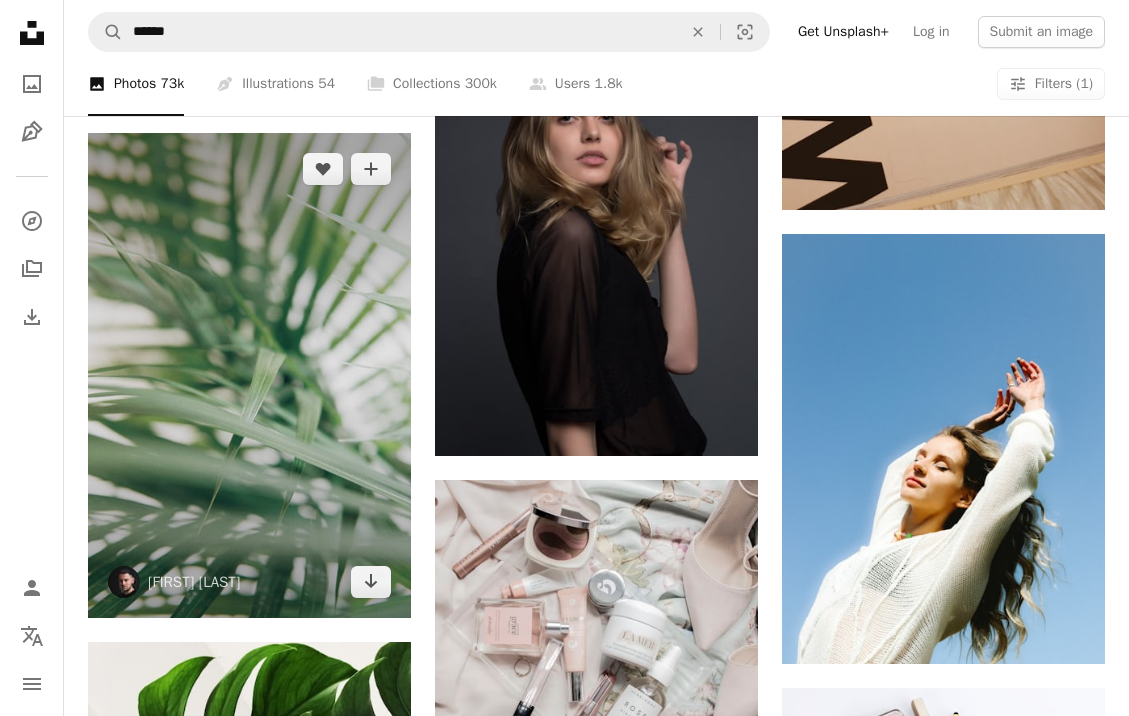 click at bounding box center [249, 375] 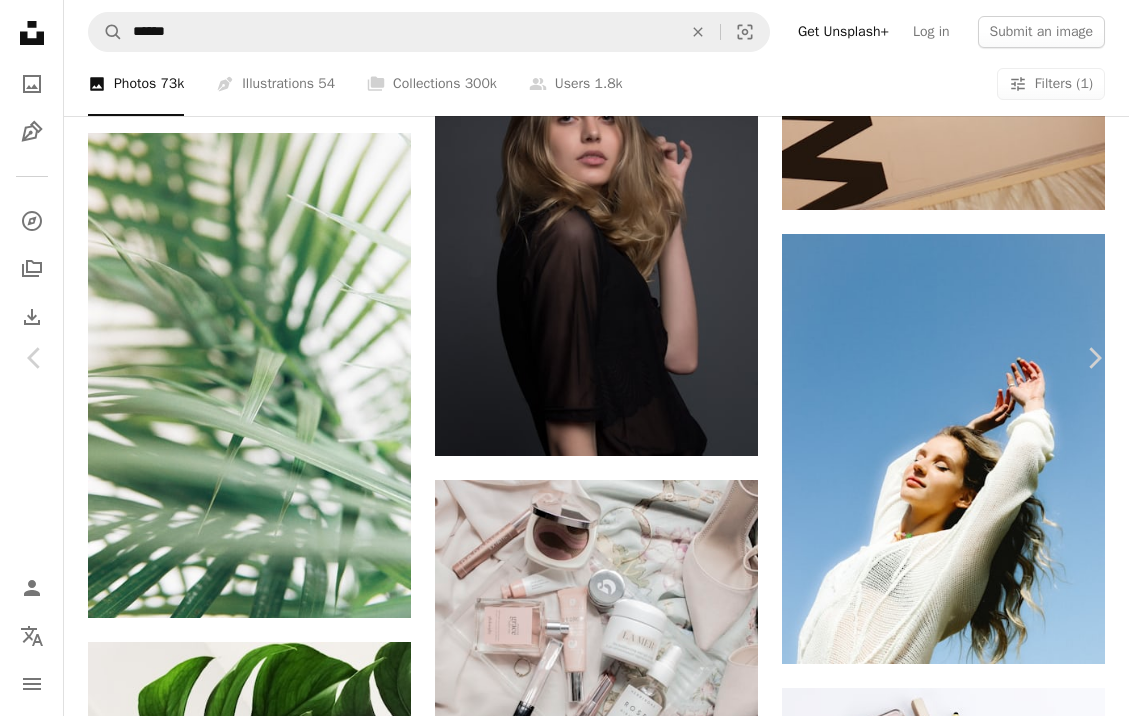 scroll, scrollTop: 0, scrollLeft: 0, axis: both 